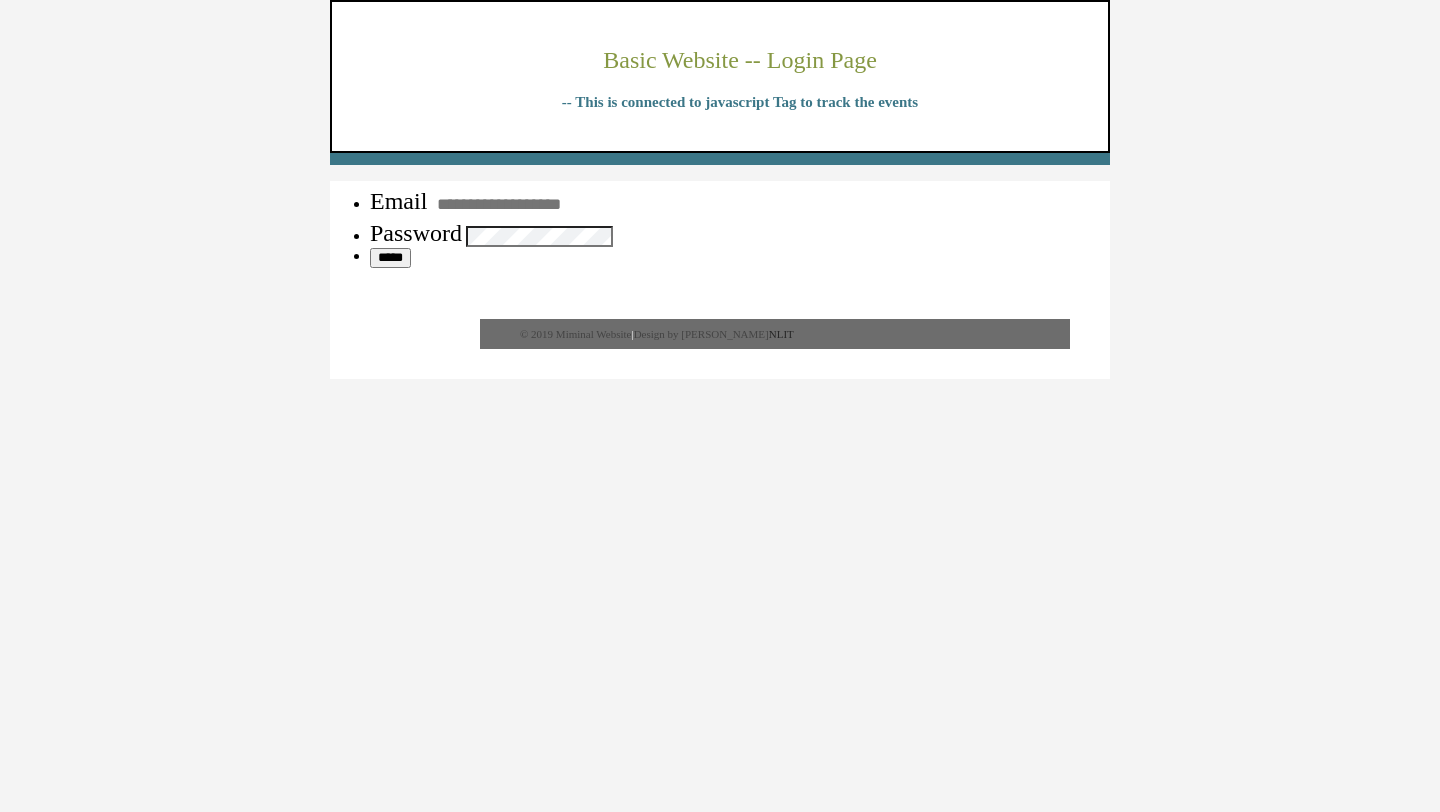 scroll, scrollTop: 0, scrollLeft: 0, axis: both 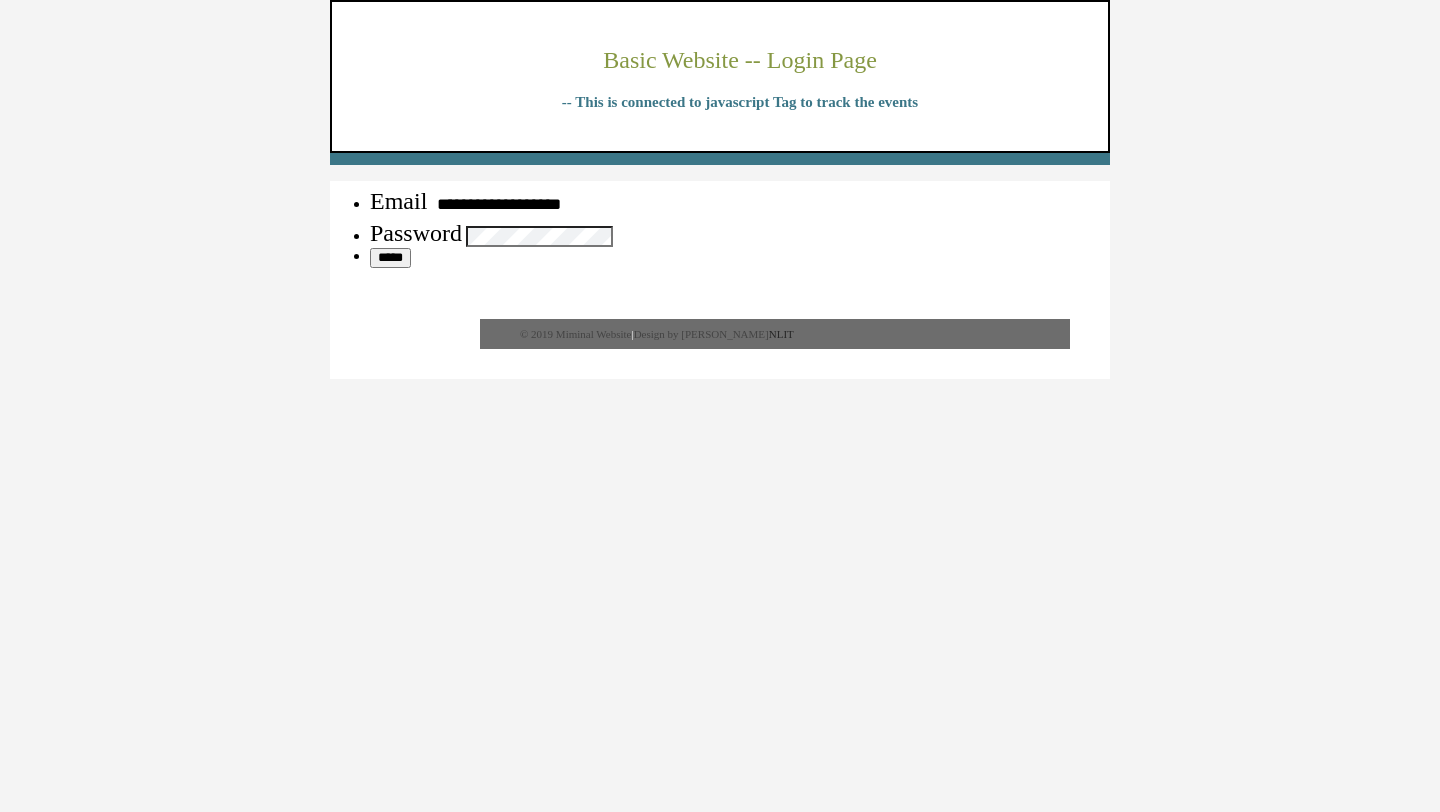 click on "*****" at bounding box center (390, 258) 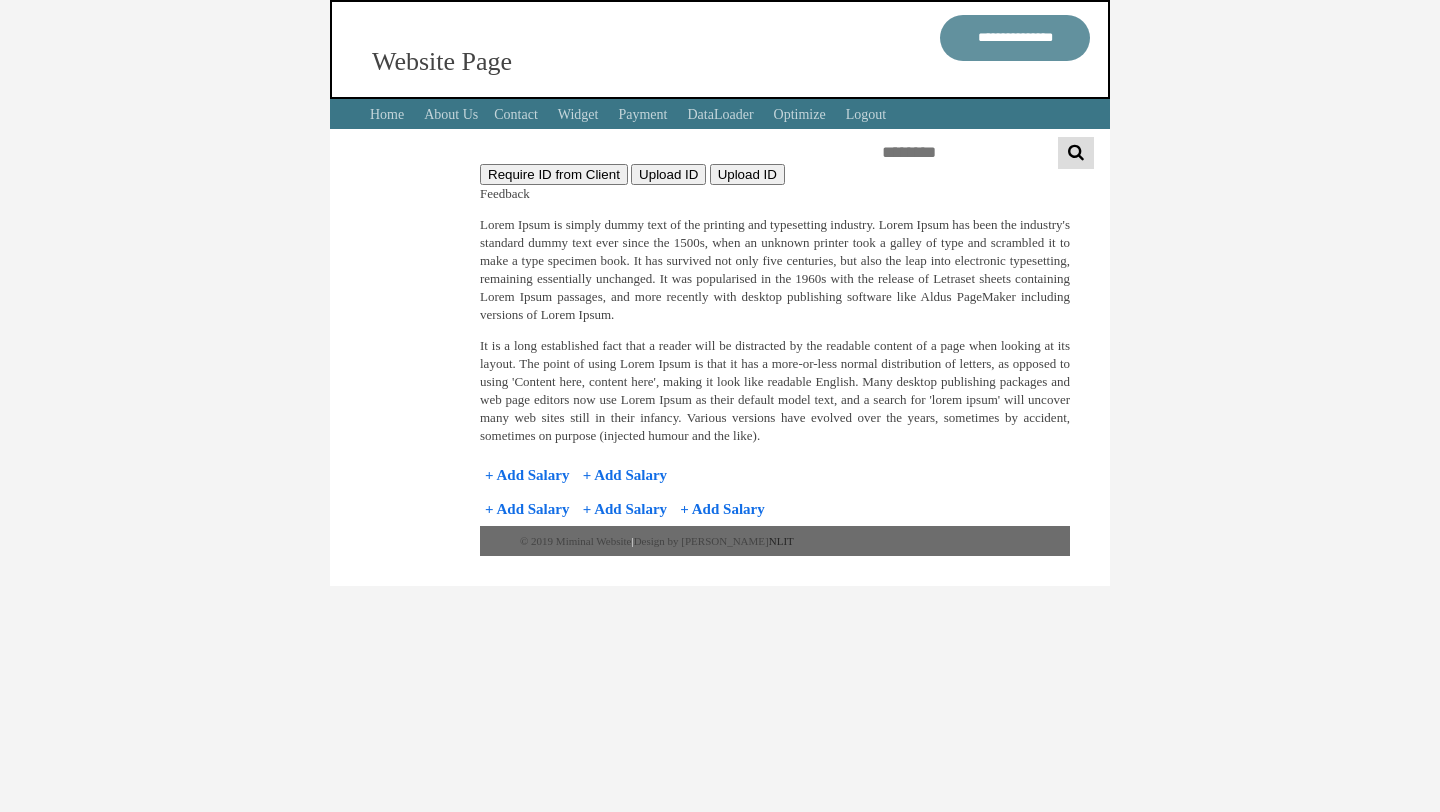 scroll, scrollTop: 0, scrollLeft: 0, axis: both 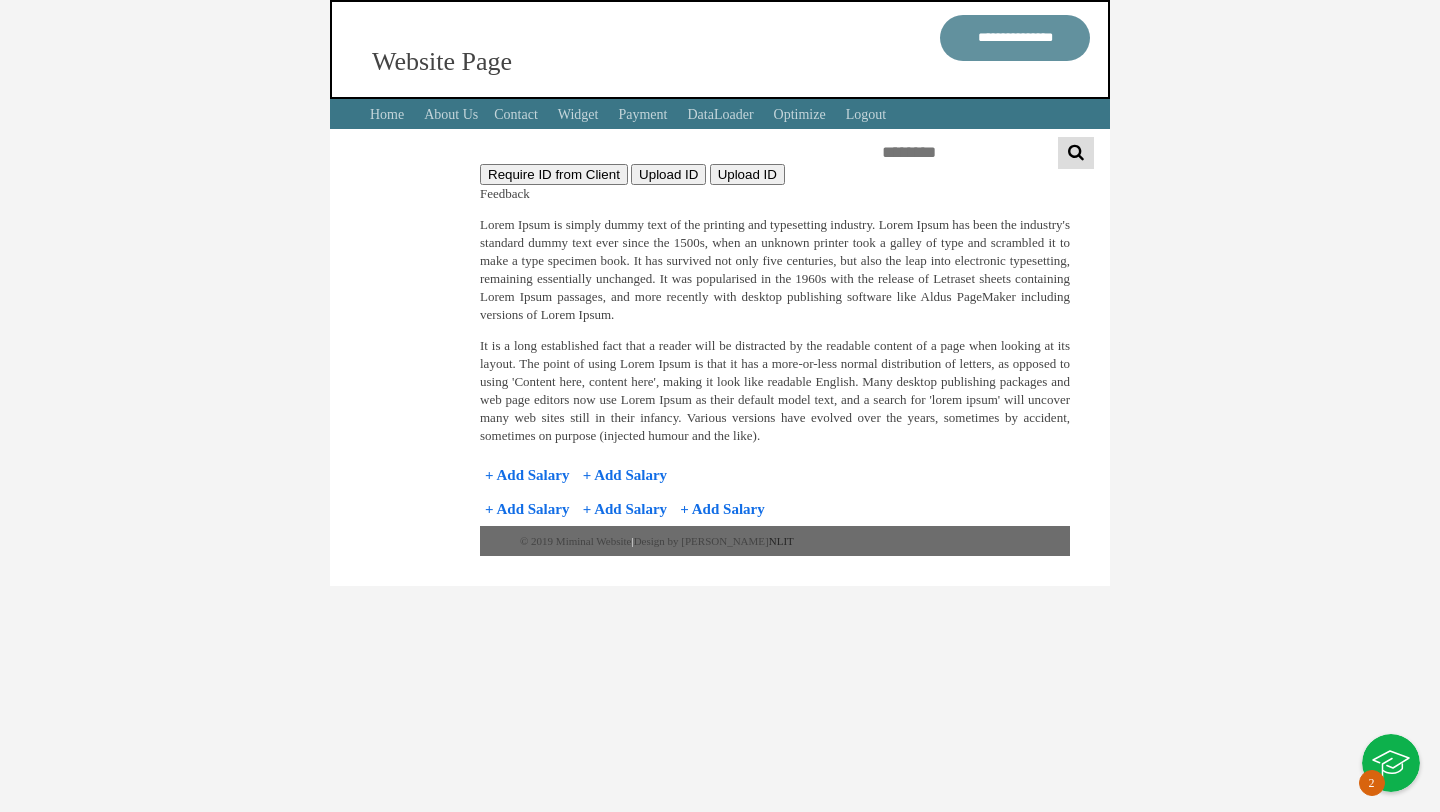 click on "Lorem Ipsum is simply dummy text of the printing and typesetting industry. Lorem Ipsum has been the
industry's
standard dummy text ever since the 1500s, when an unknown printer took a galley of type and scrambled it to
make
a type specimen book. It has survived not only five centuries, but also the leap into electronic typesetting,
remaining essentially unchanged. It was popularised in the 1960s with the release of Letraset sheets
containing
Lorem Ipsum passages, and more recently with desktop publishing software like Aldus PageMaker including
versions
of Lorem Ipsum." at bounding box center (775, 270) 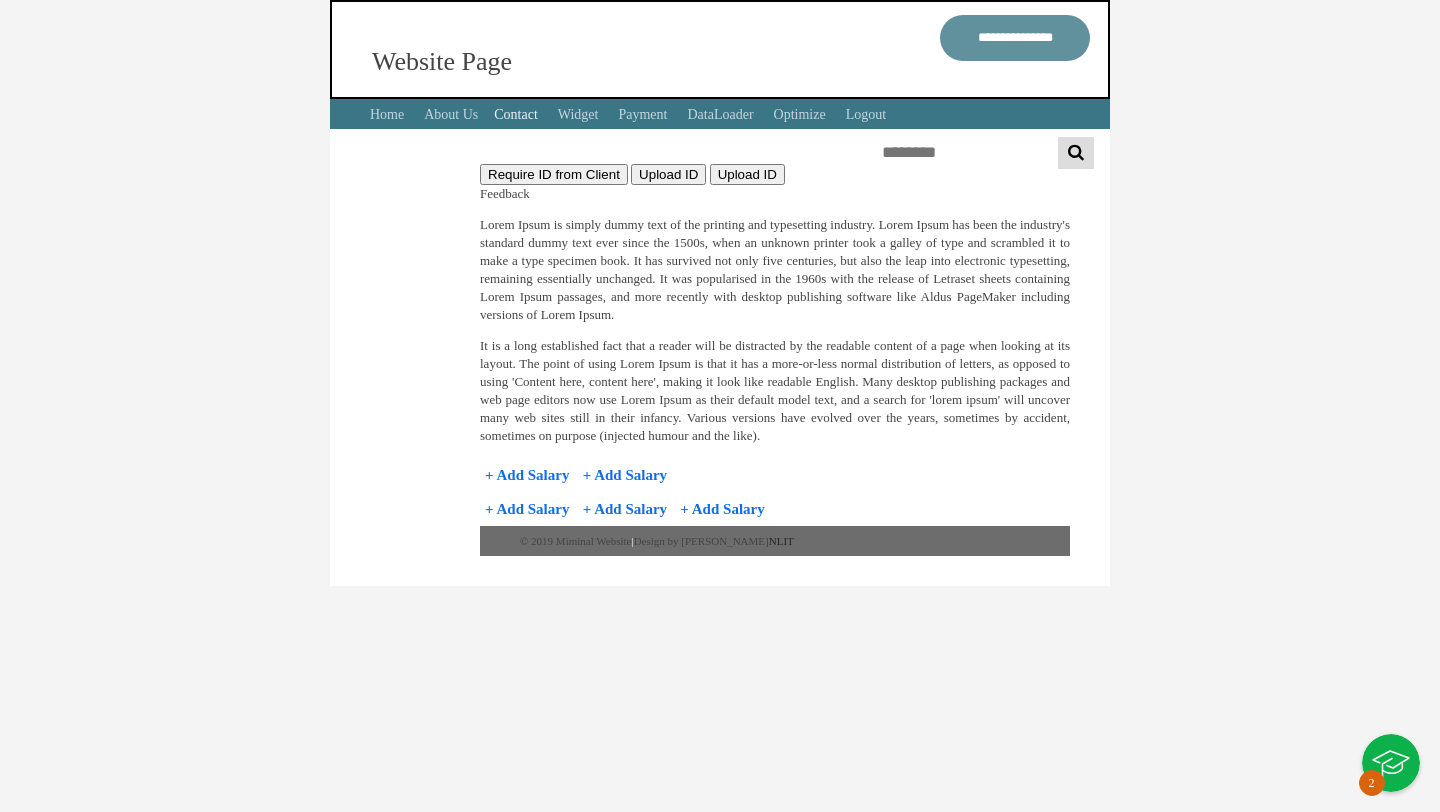 click on "Contact" at bounding box center (516, 114) 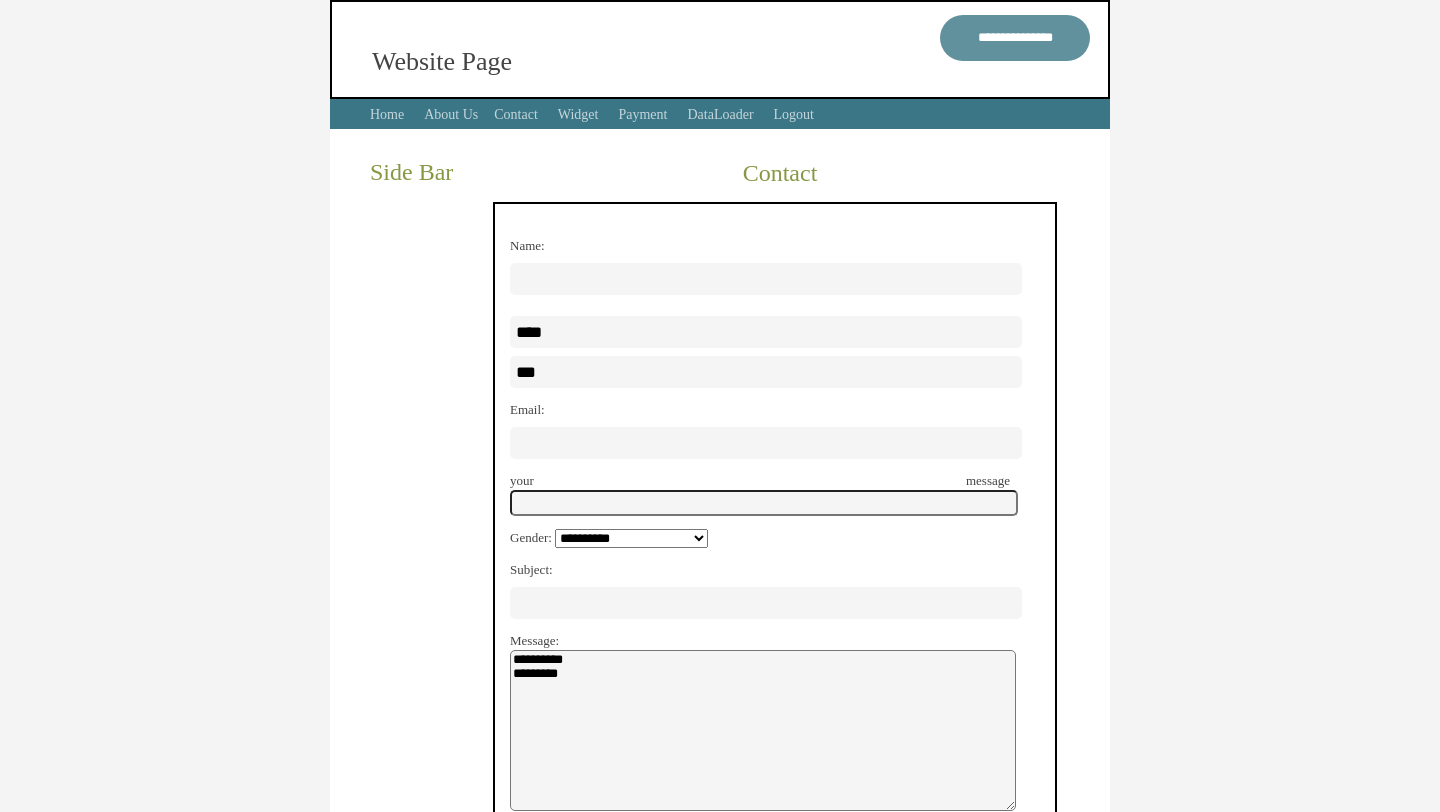 scroll, scrollTop: 0, scrollLeft: 0, axis: both 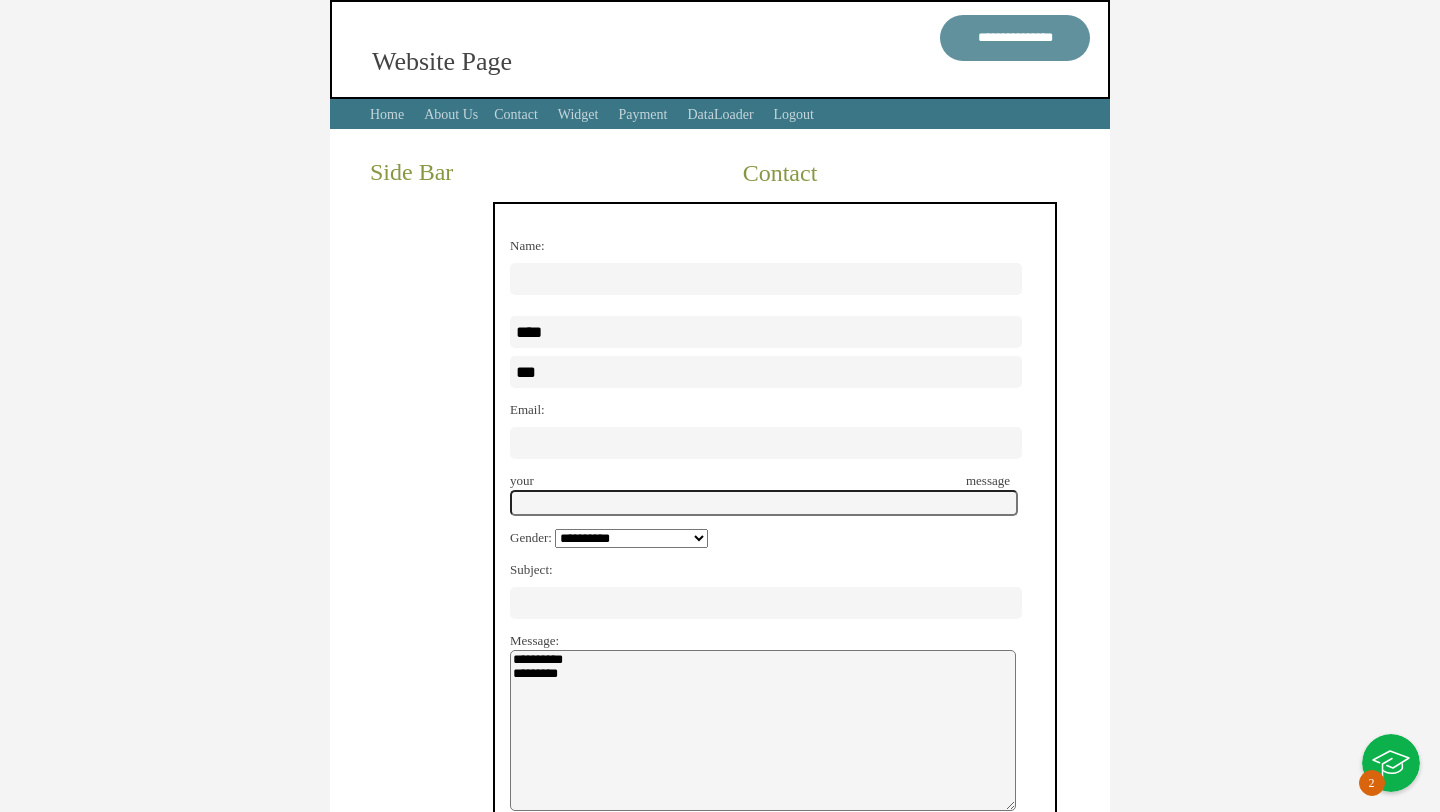 click on "**********" at bounding box center (795, 567) 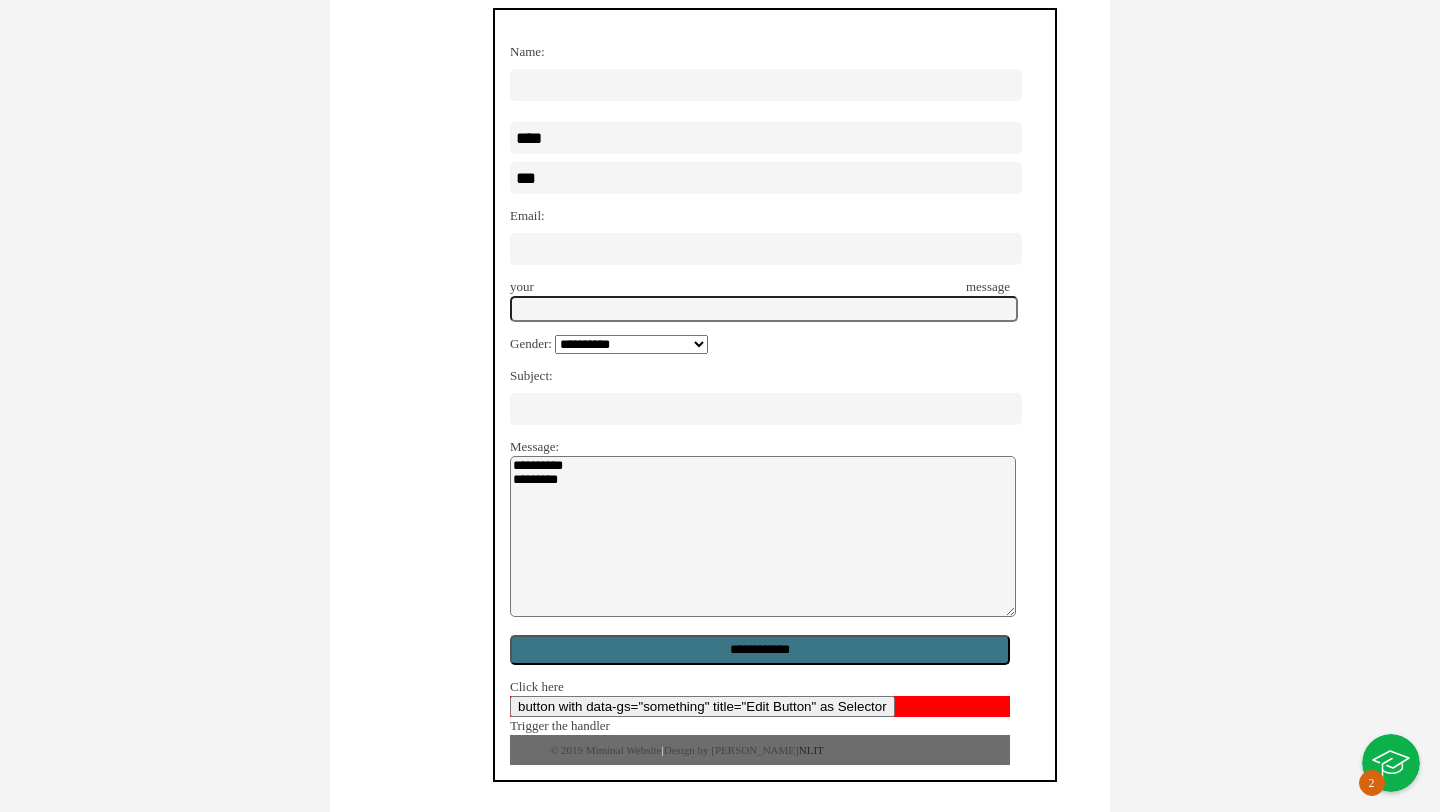 click on "button with  data-gs="something" title="Edit Button" as Selector" at bounding box center (760, 706) 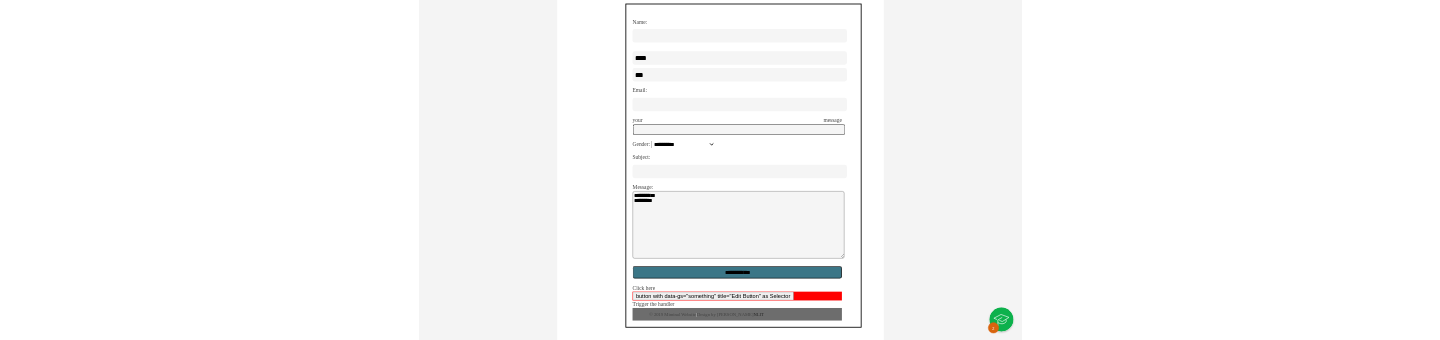 scroll, scrollTop: 0, scrollLeft: 0, axis: both 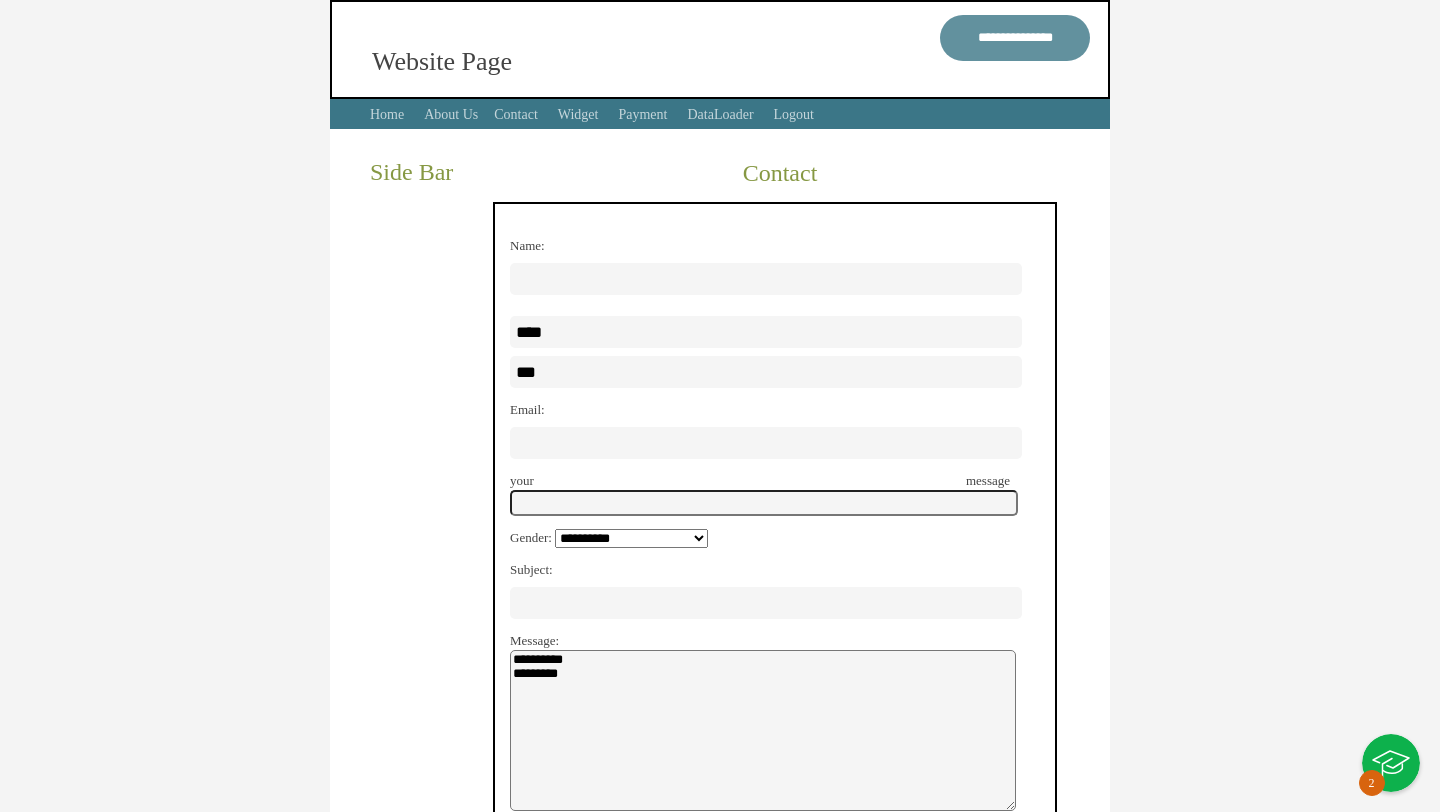click on "**********" at bounding box center [795, 567] 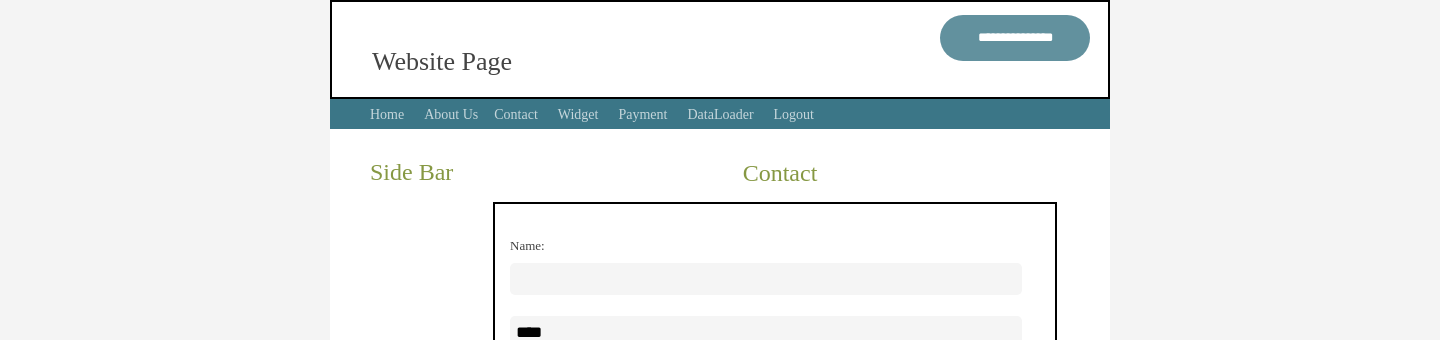scroll, scrollTop: 0, scrollLeft: 0, axis: both 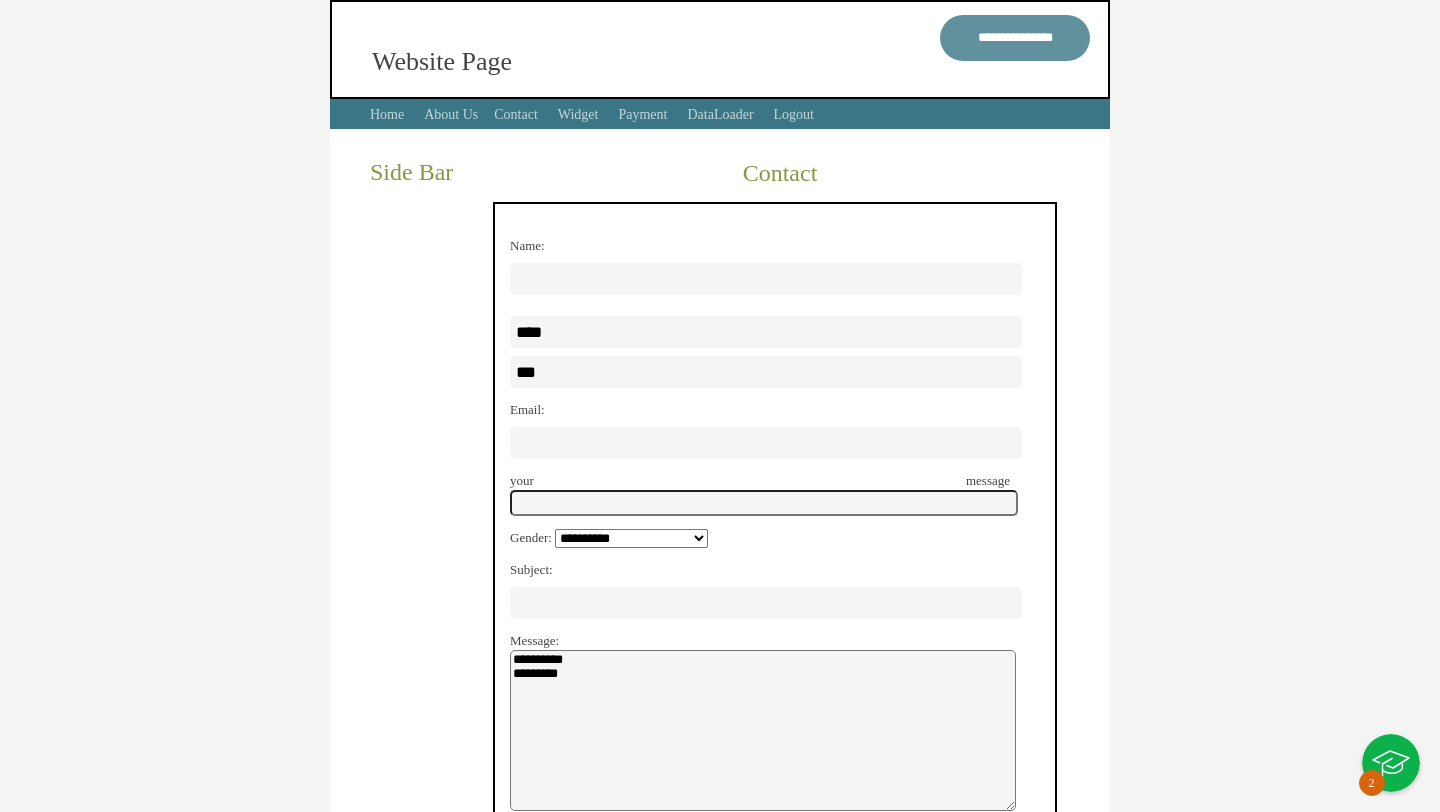 click on "**********" at bounding box center [760, 583] 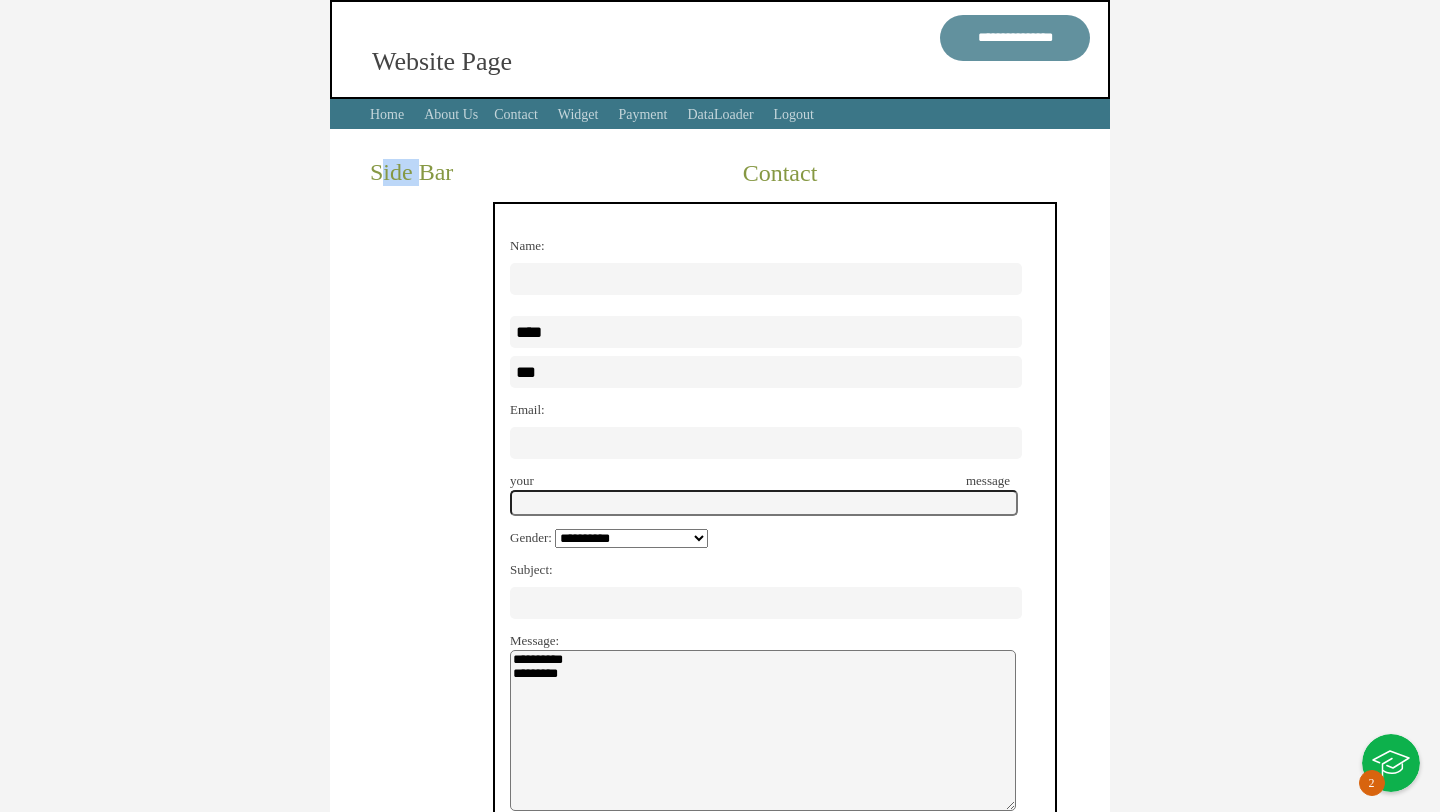 click on "Side Bar" at bounding box center [430, 172] 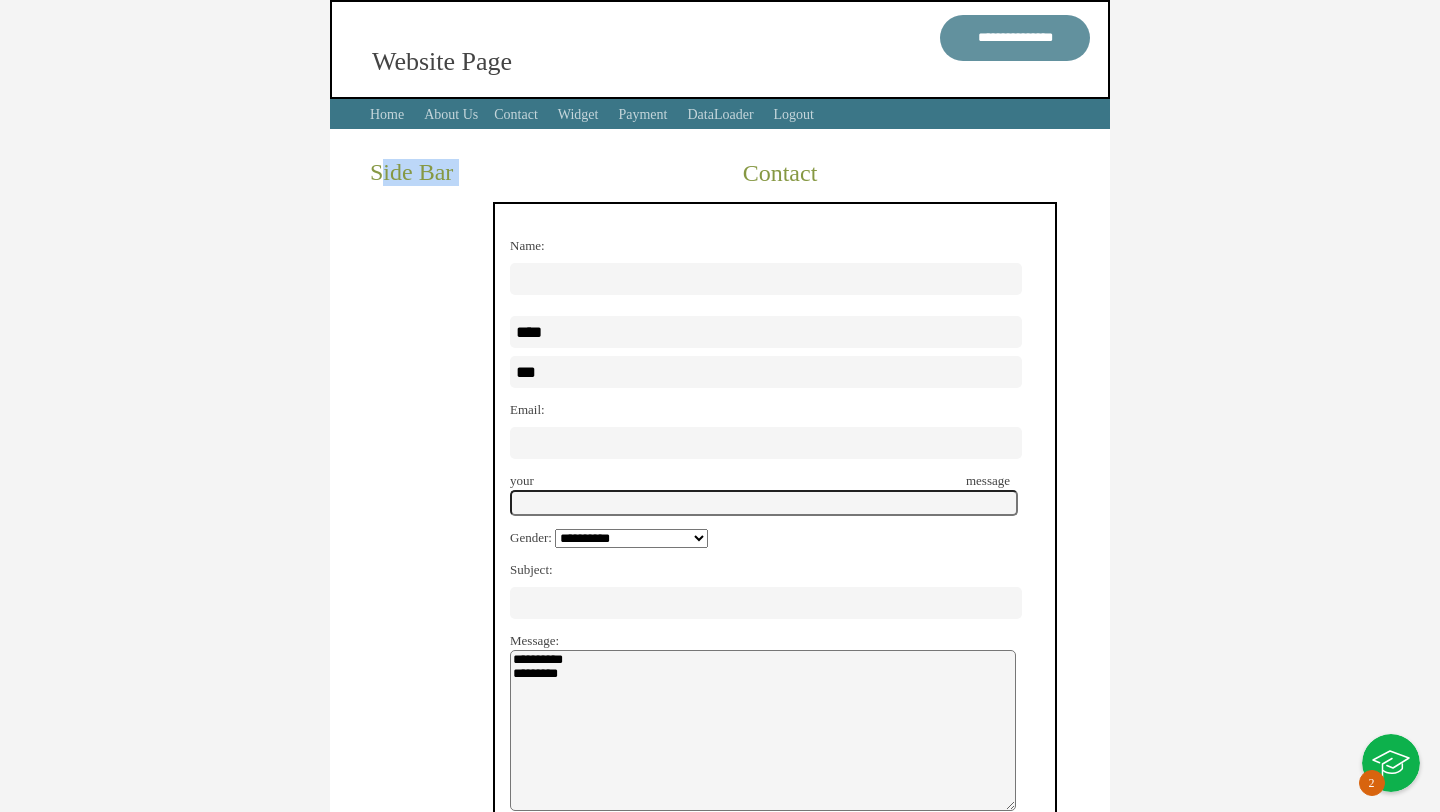 click on "Side Bar" at bounding box center [430, 172] 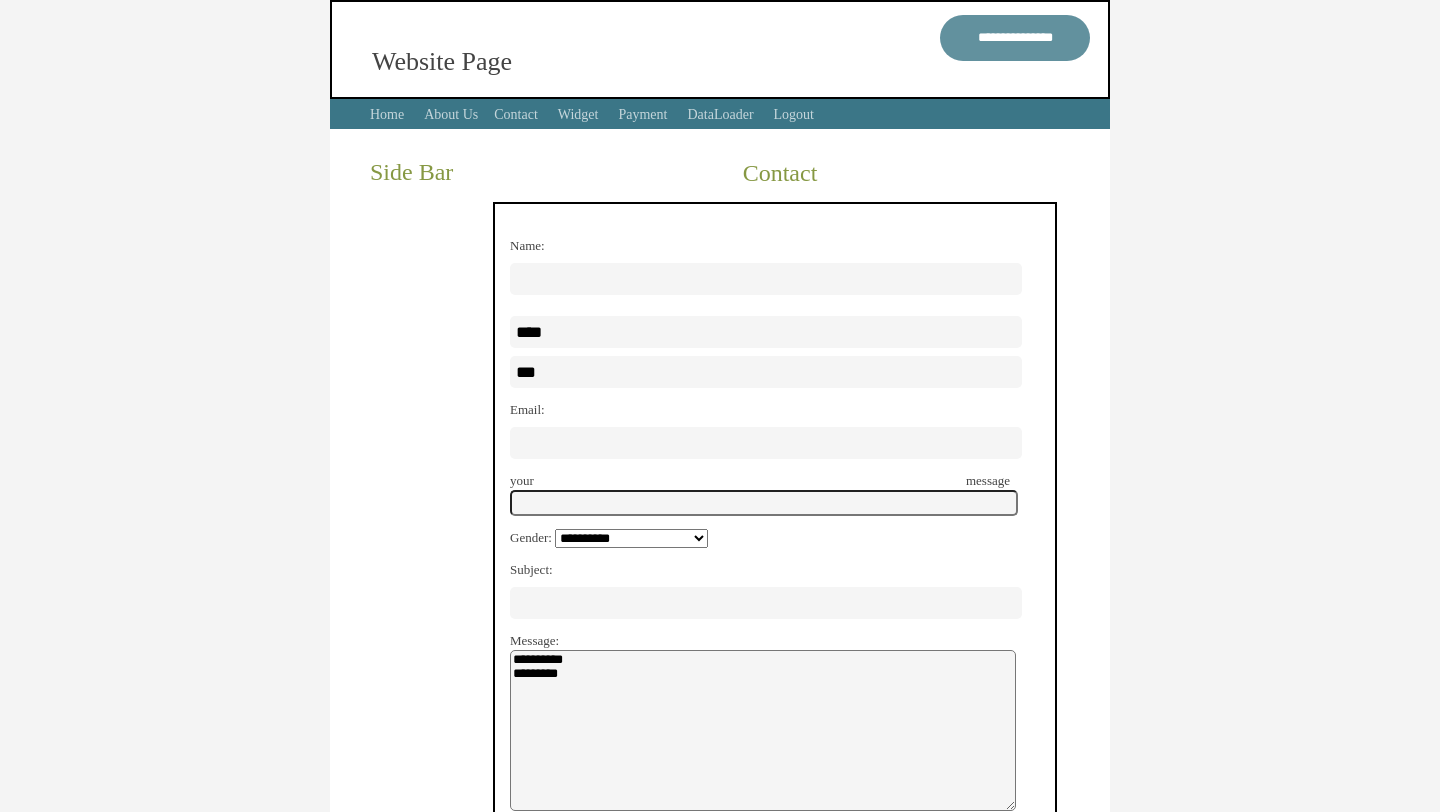 scroll, scrollTop: 0, scrollLeft: 0, axis: both 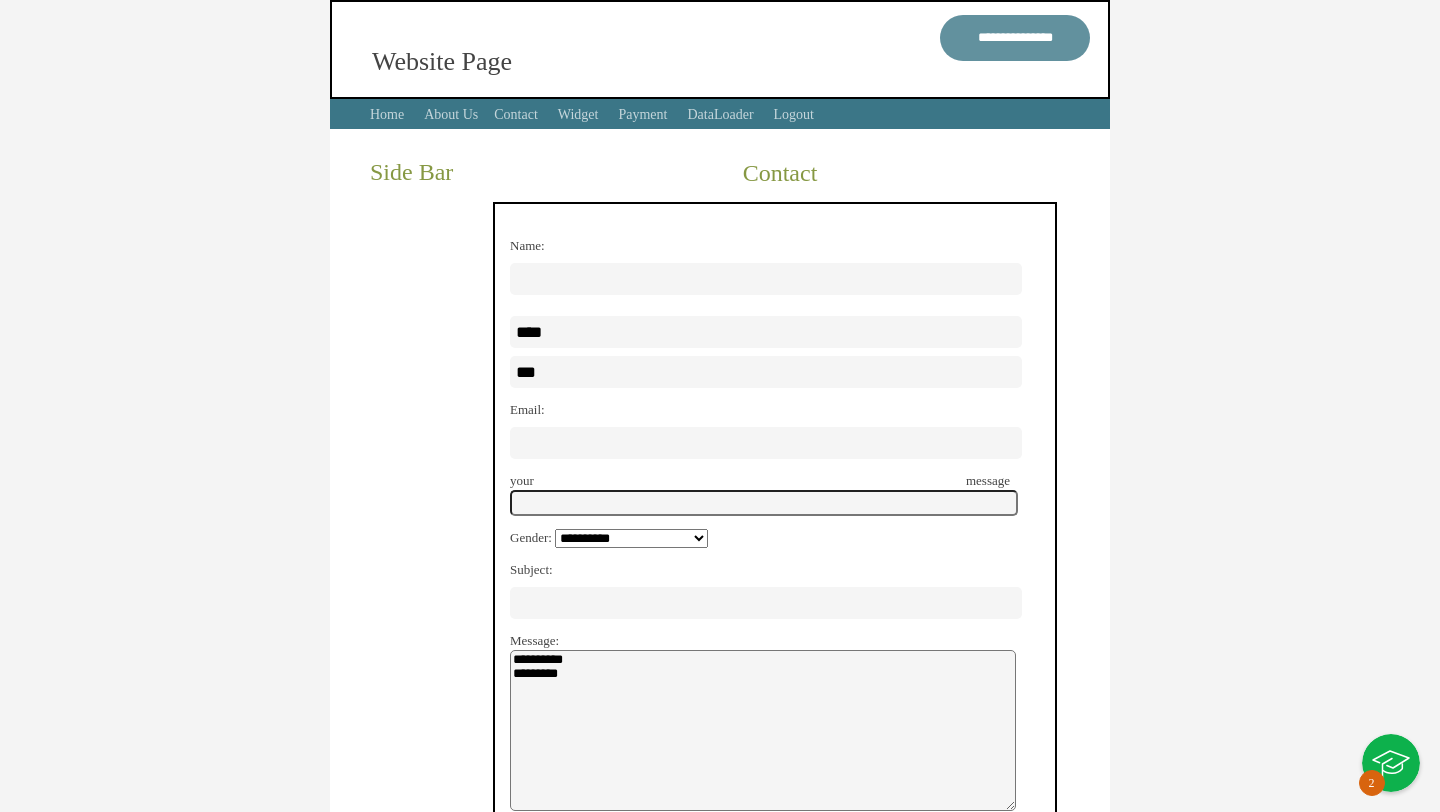 click at bounding box center [1391, 763] 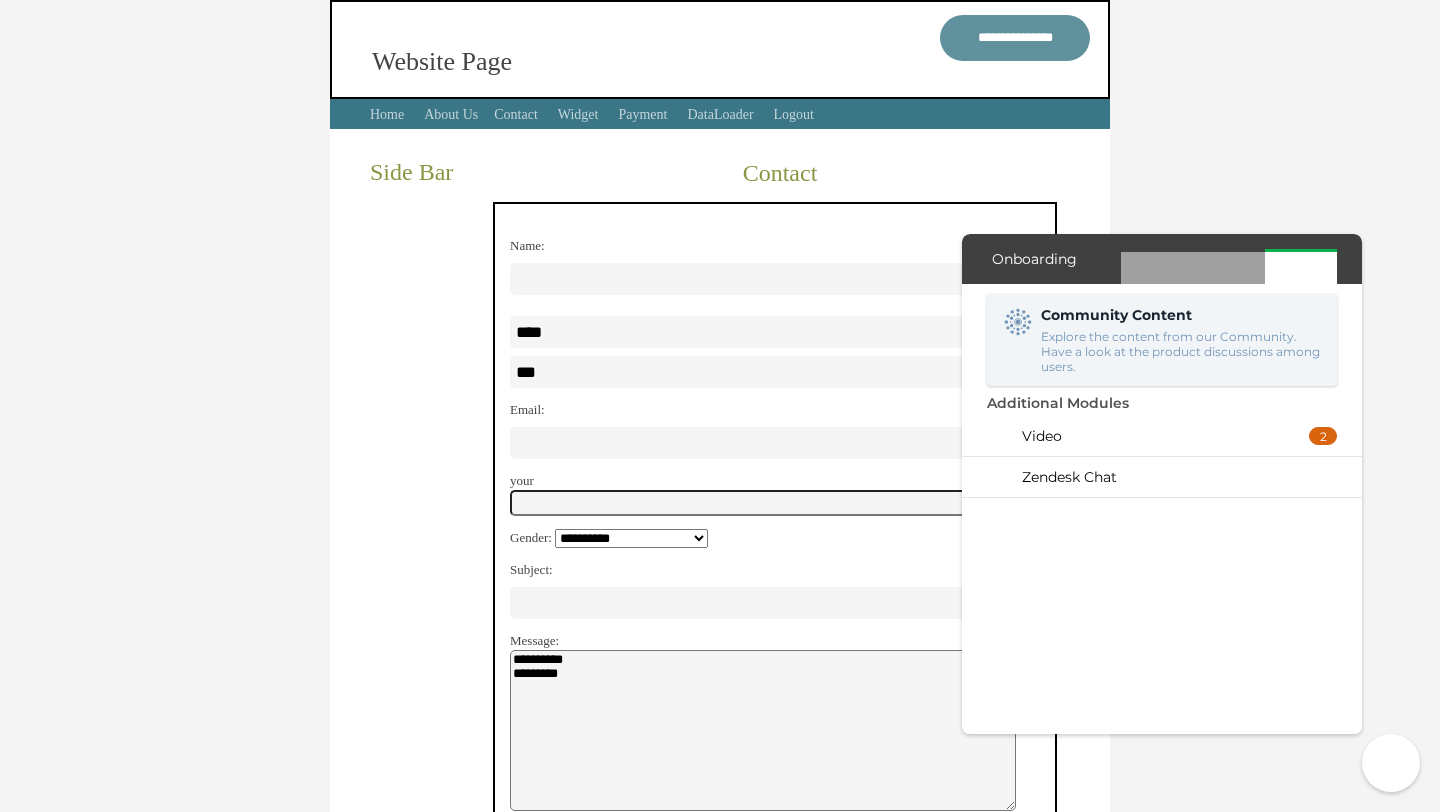 scroll, scrollTop: 0, scrollLeft: 0, axis: both 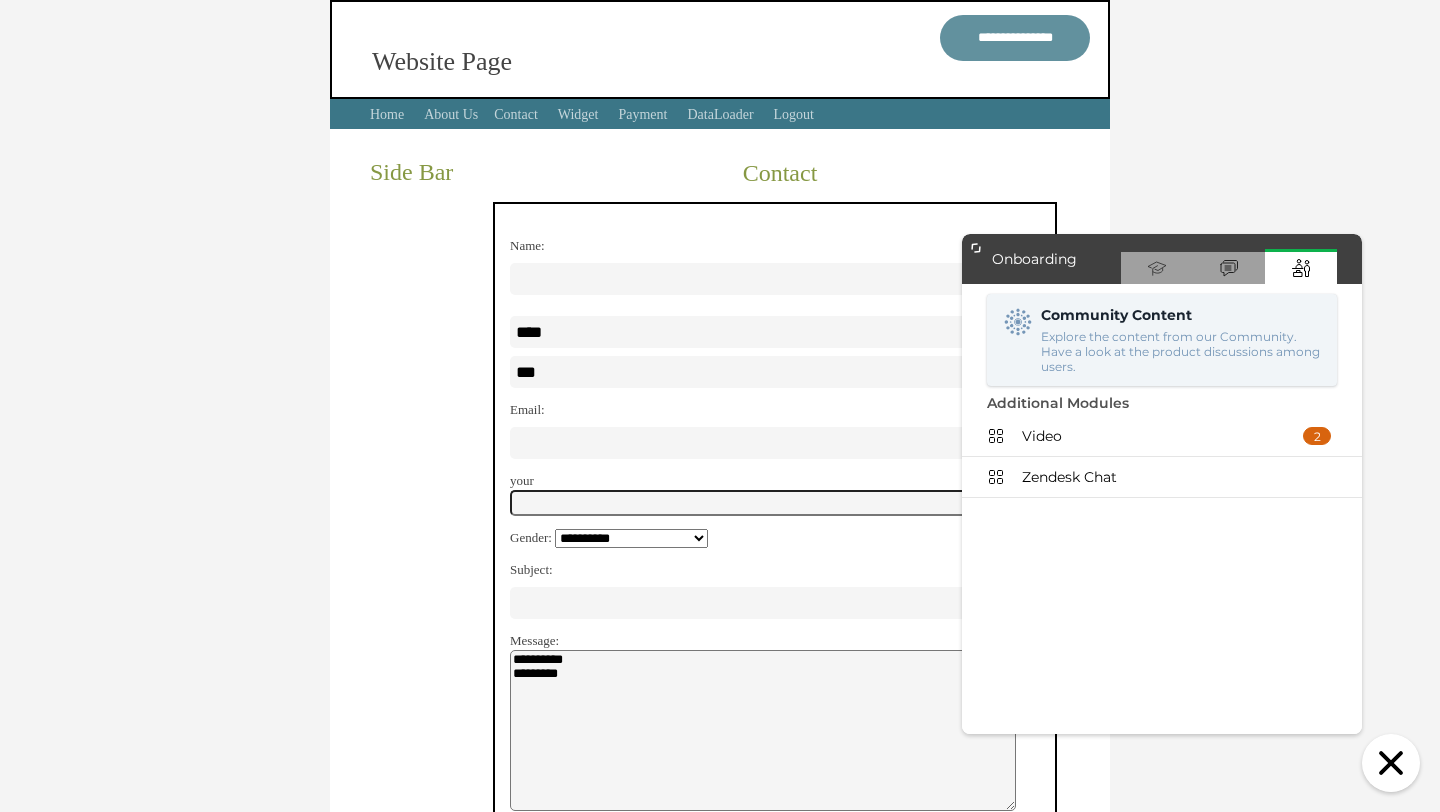click at bounding box center (1391, 763) 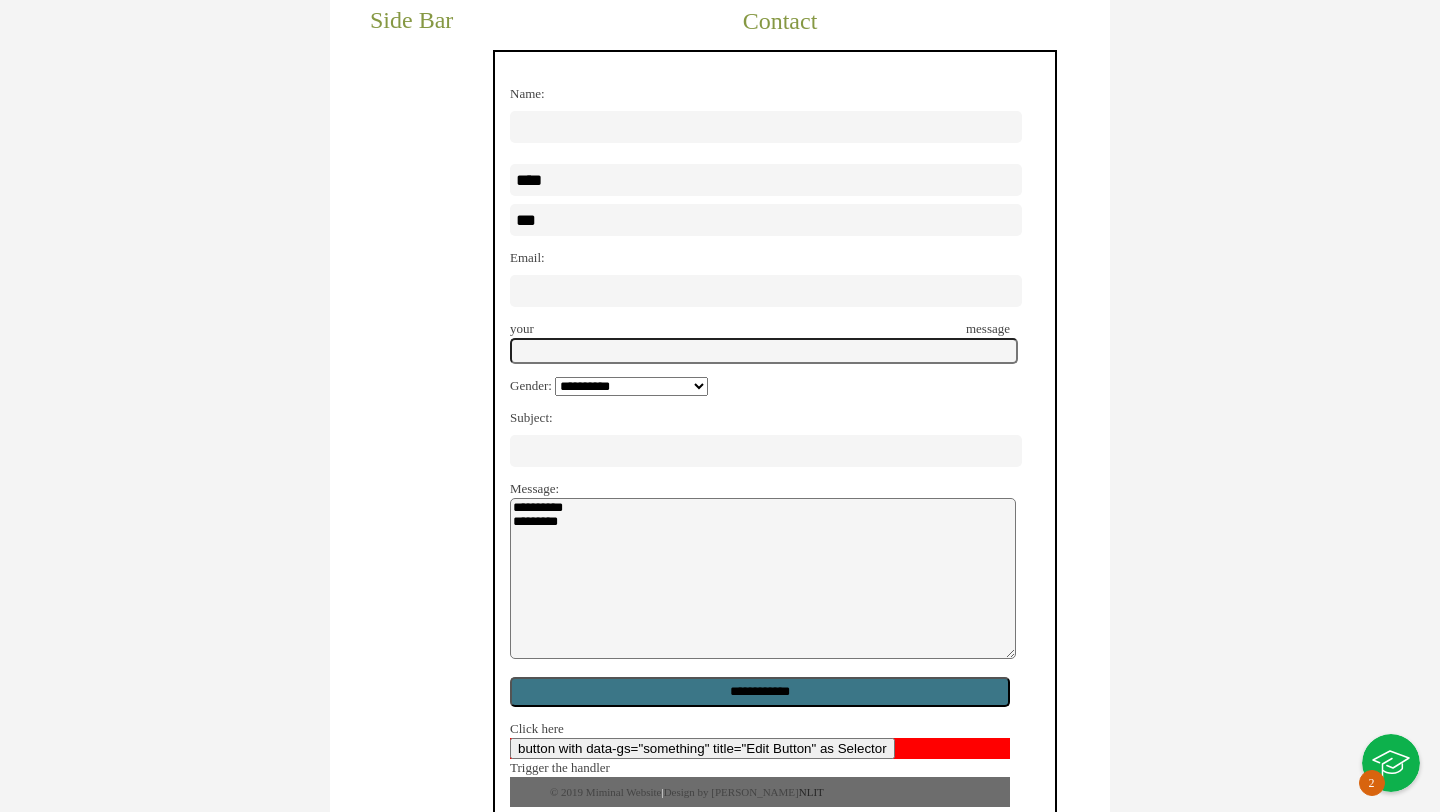 scroll, scrollTop: 195, scrollLeft: 0, axis: vertical 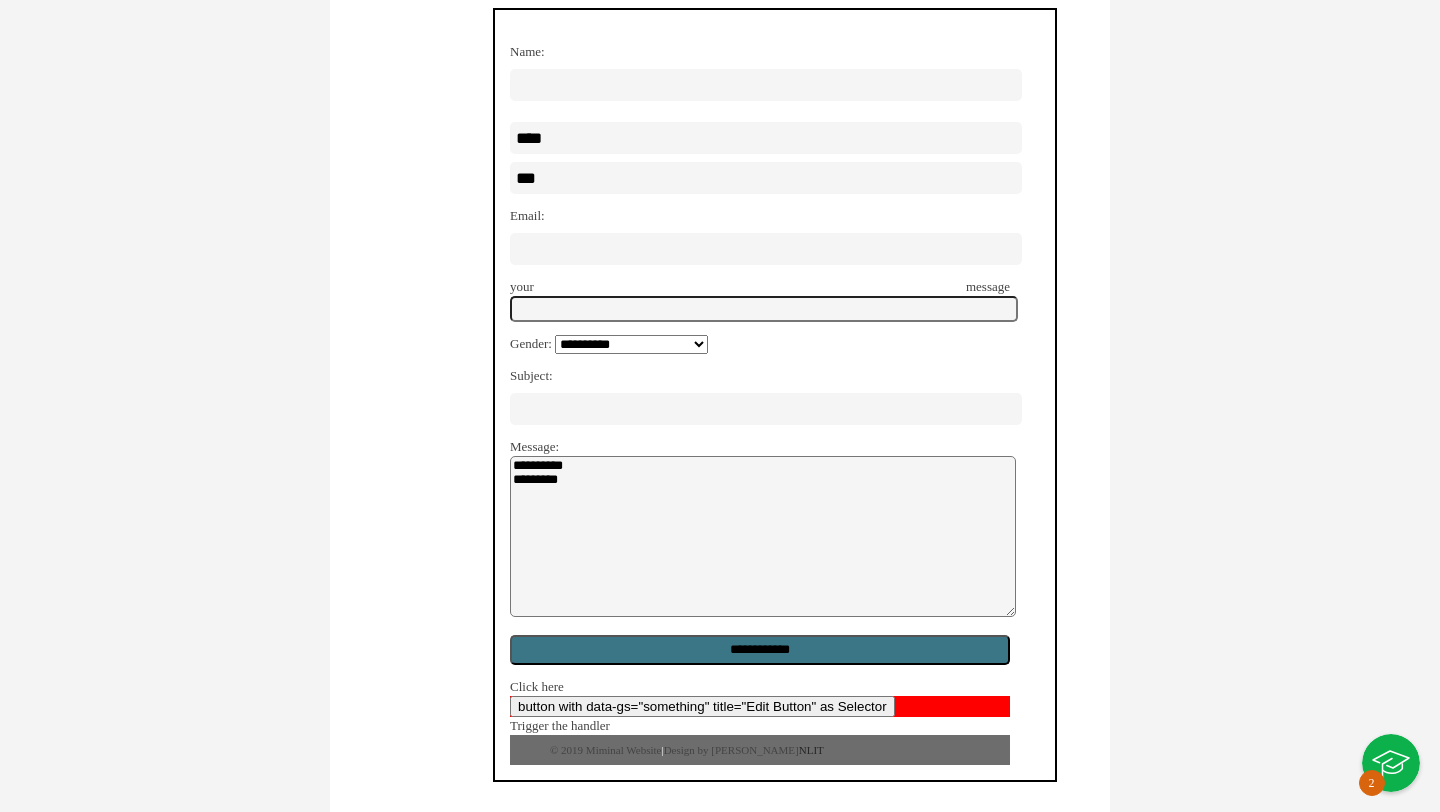 click on "**********" at bounding box center (795, 373) 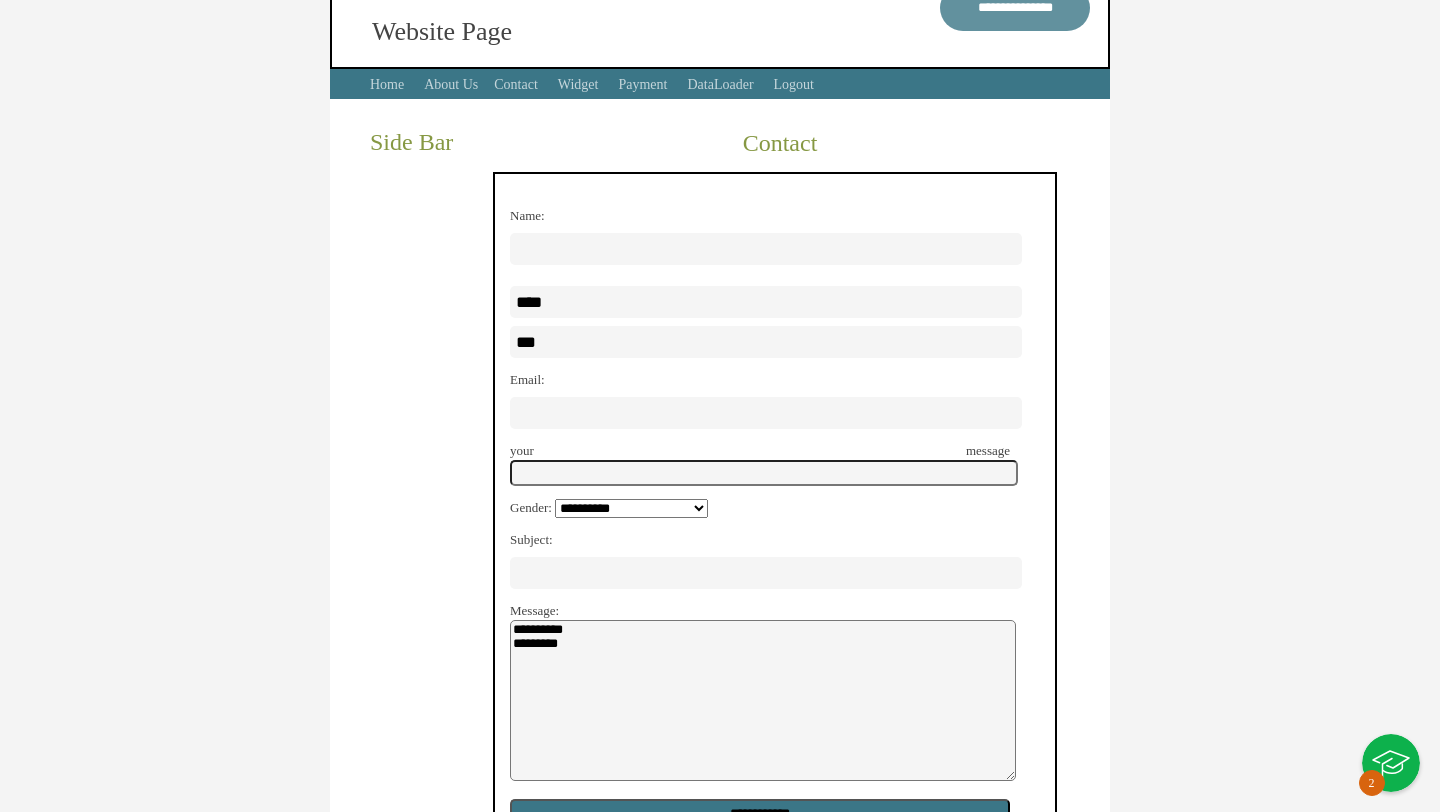 scroll, scrollTop: 0, scrollLeft: 0, axis: both 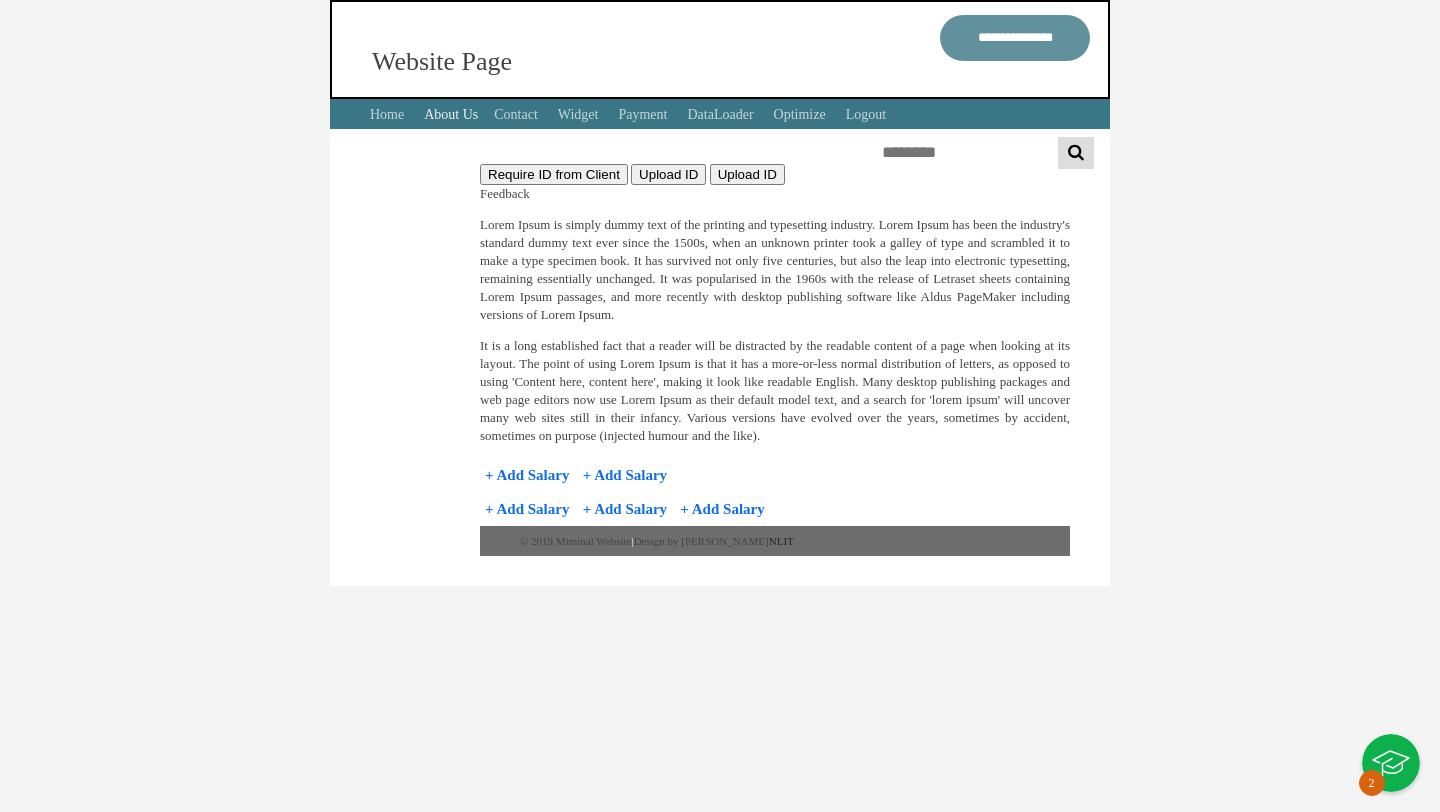 click on "About Us" at bounding box center (451, 114) 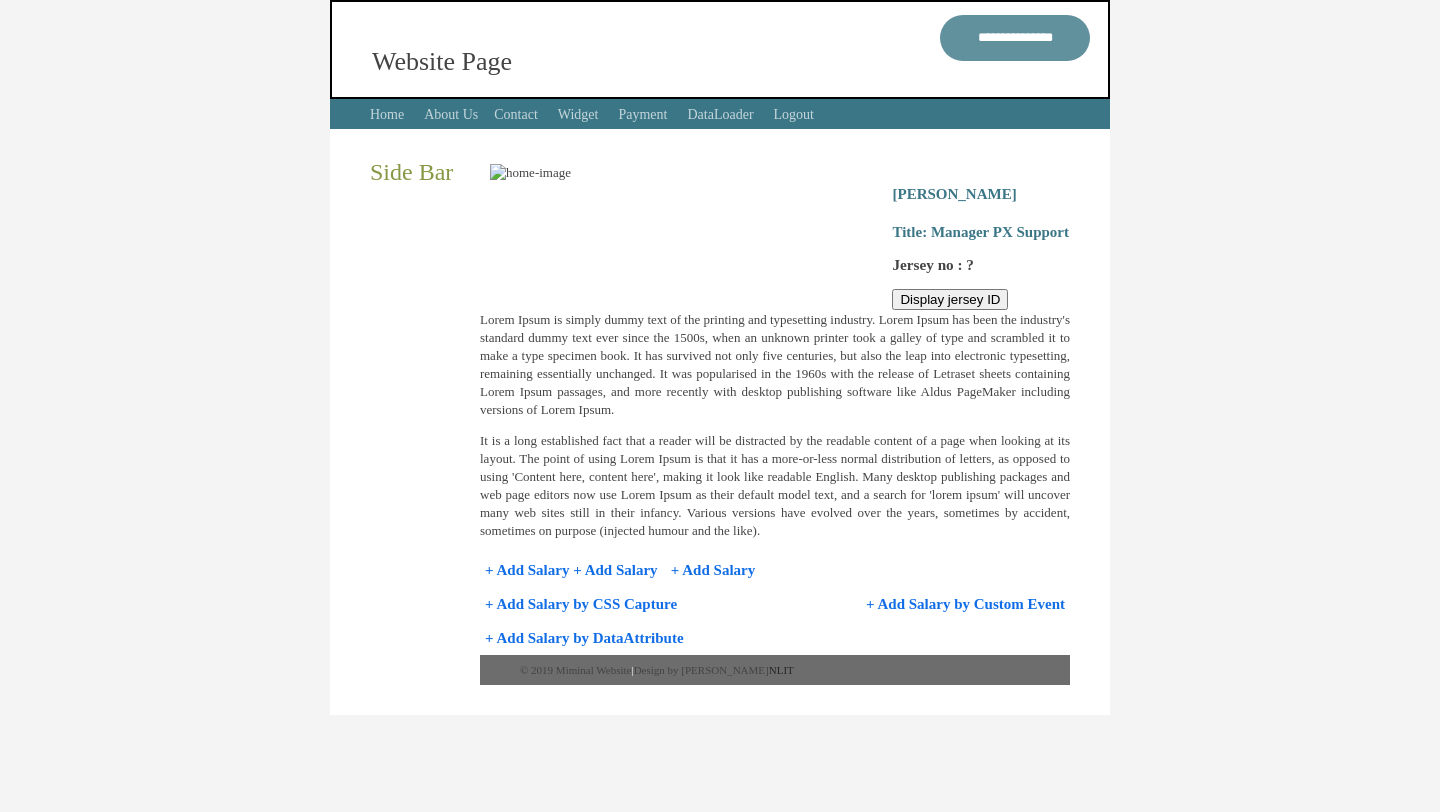 scroll, scrollTop: 0, scrollLeft: 0, axis: both 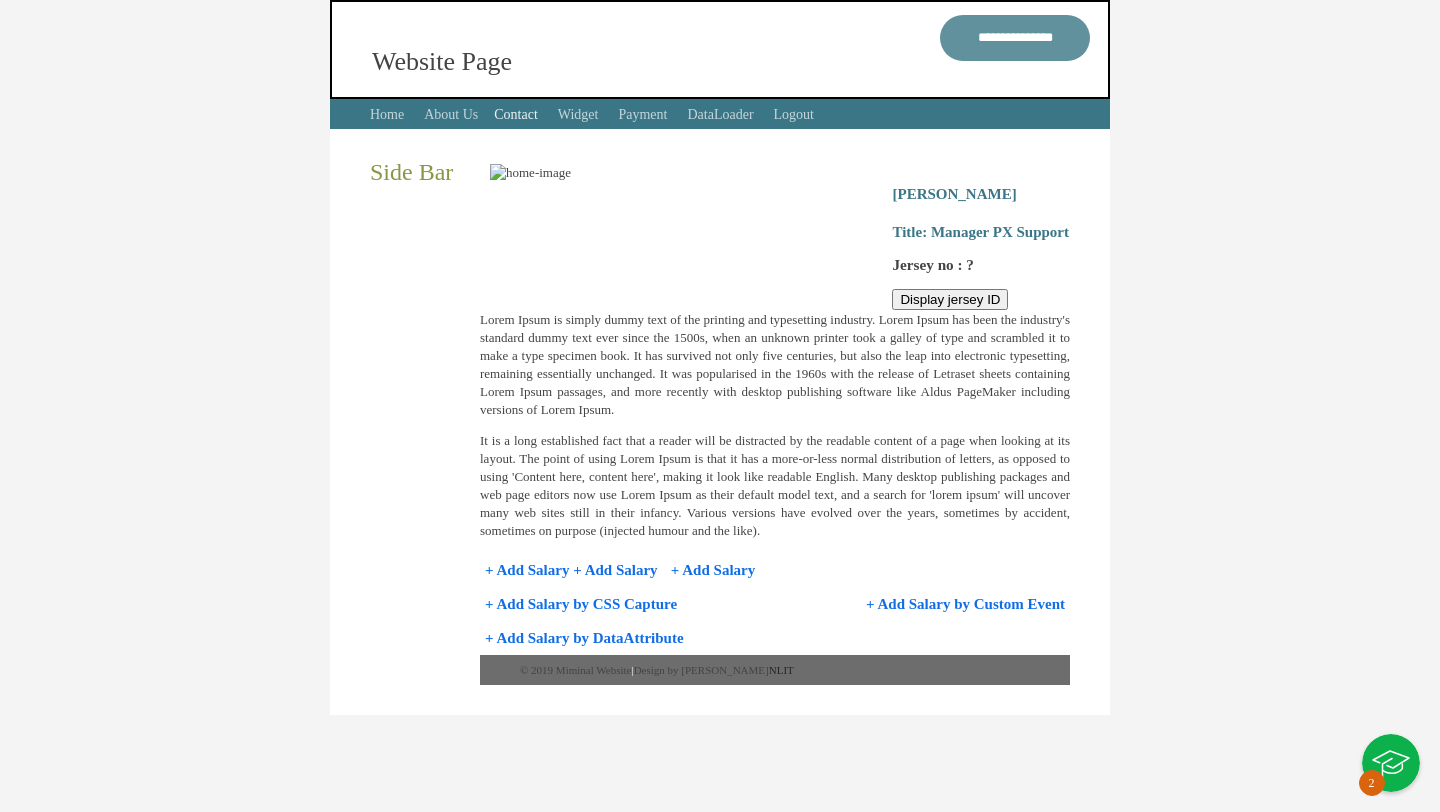click on "Contact" at bounding box center [516, 114] 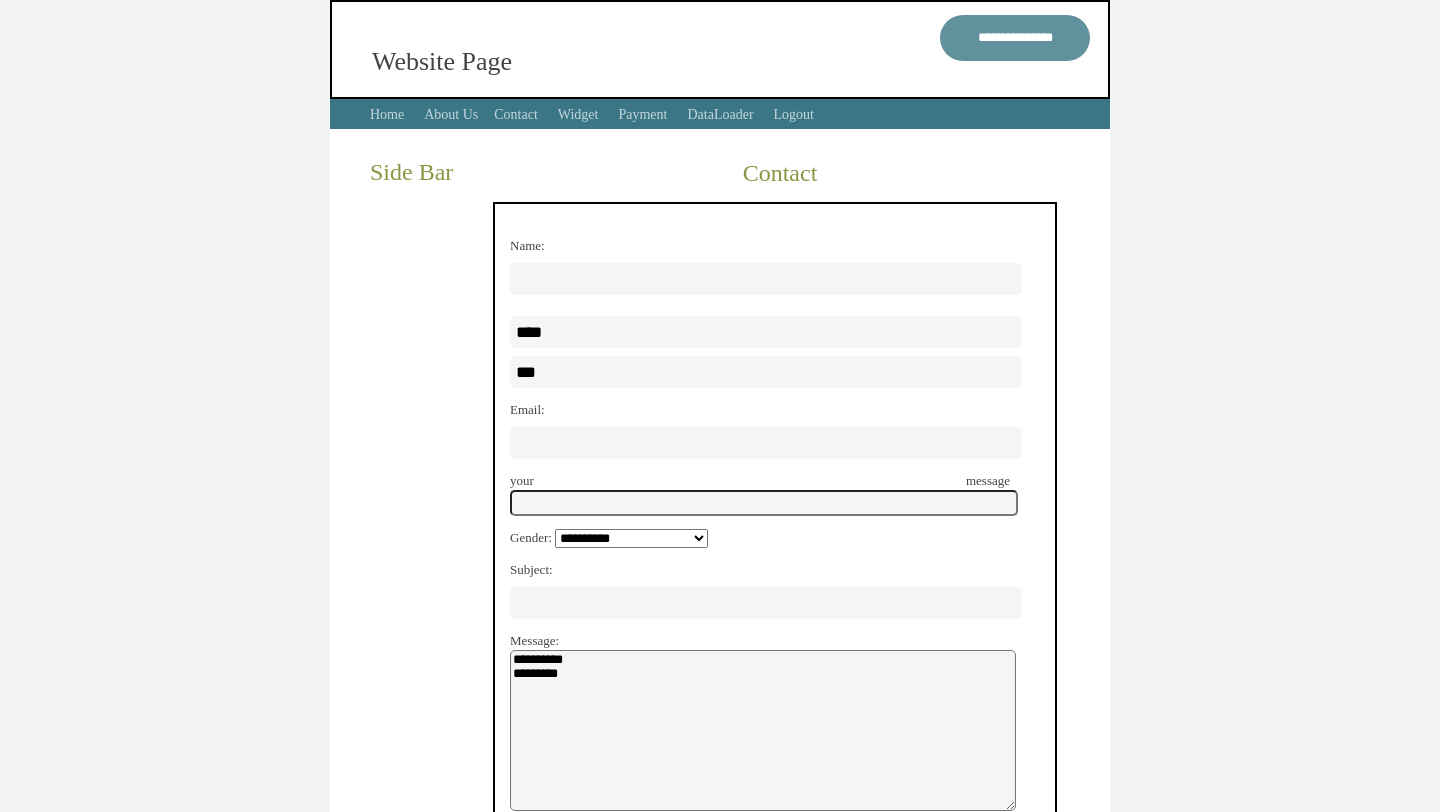 scroll, scrollTop: 0, scrollLeft: 0, axis: both 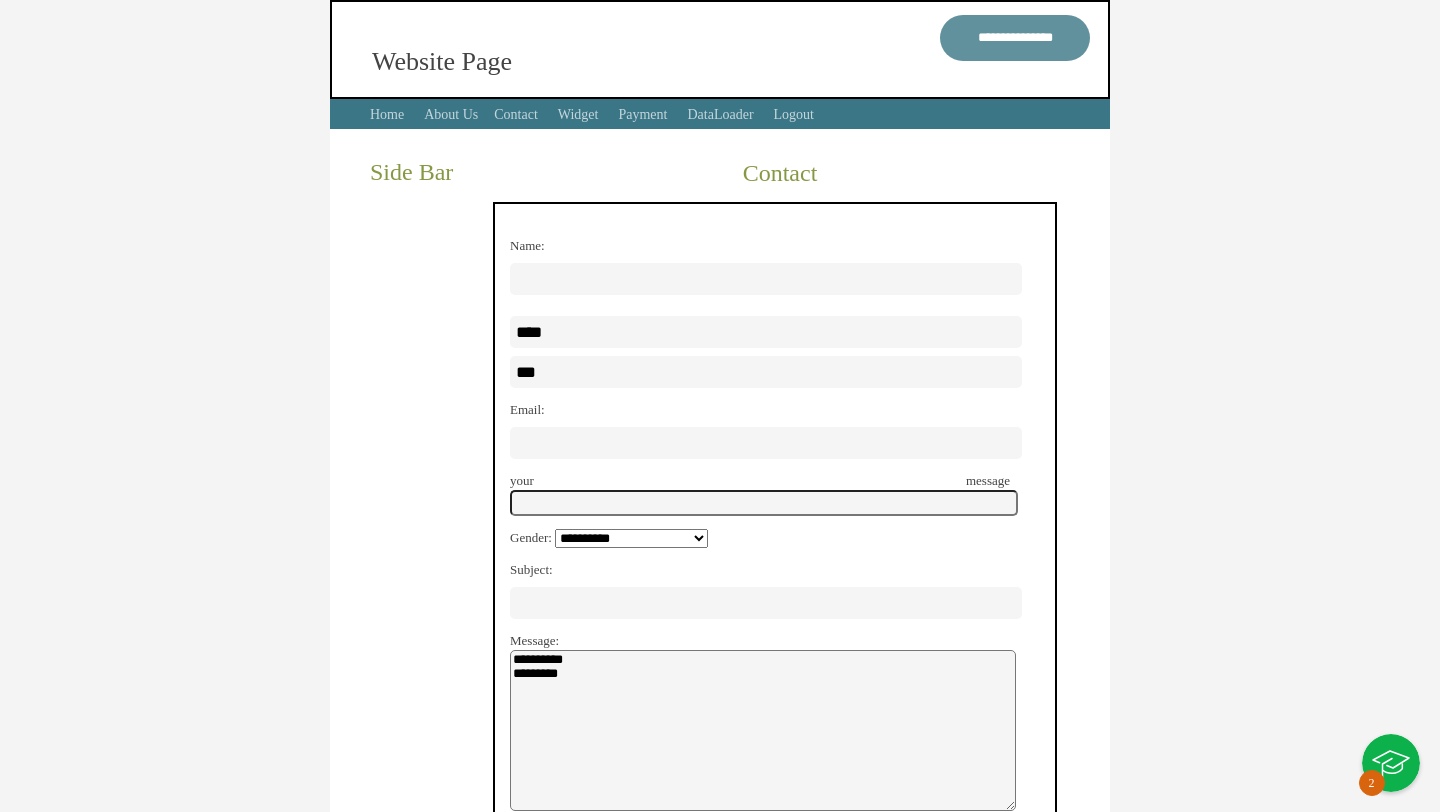 click on "**********" at bounding box center [631, 538] 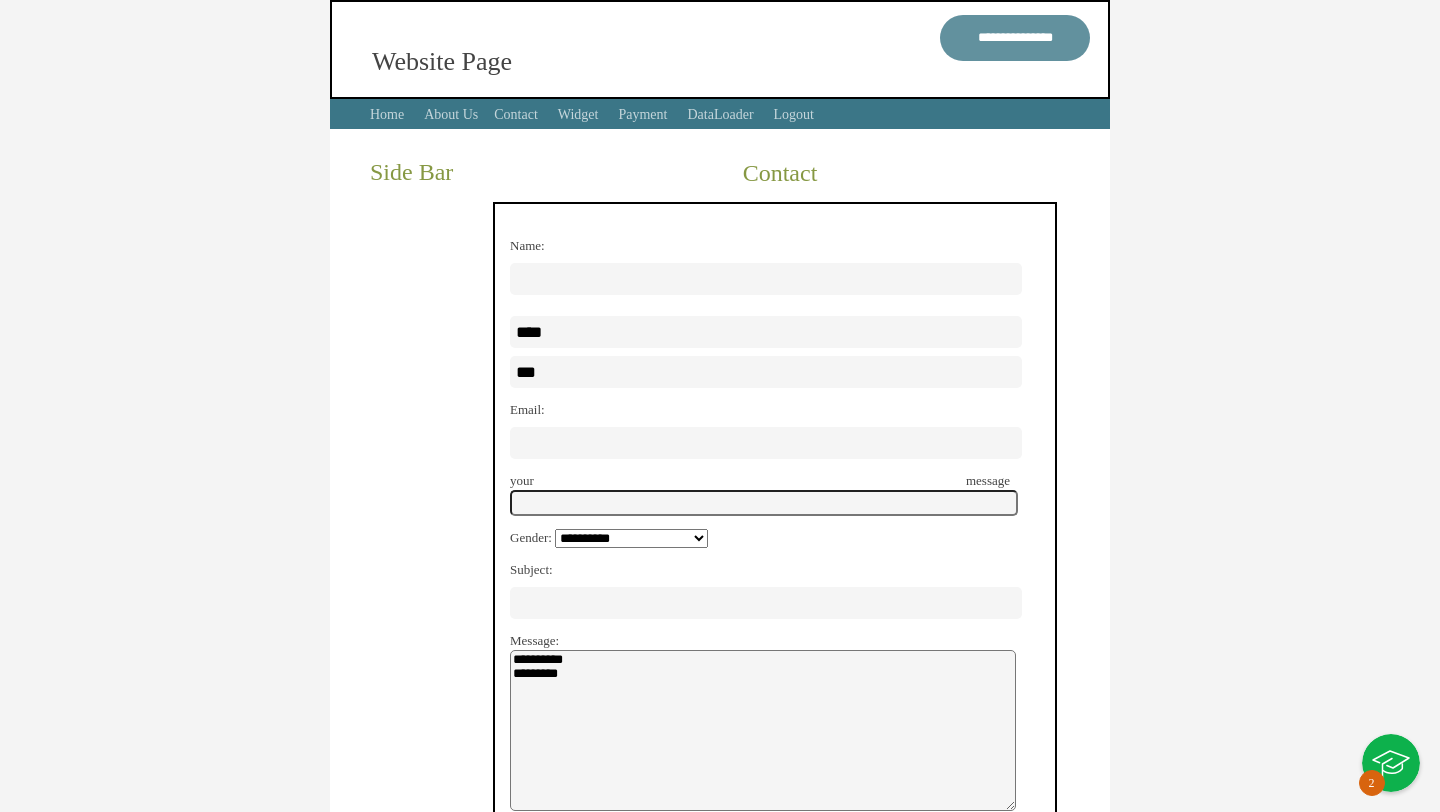 select on "******" 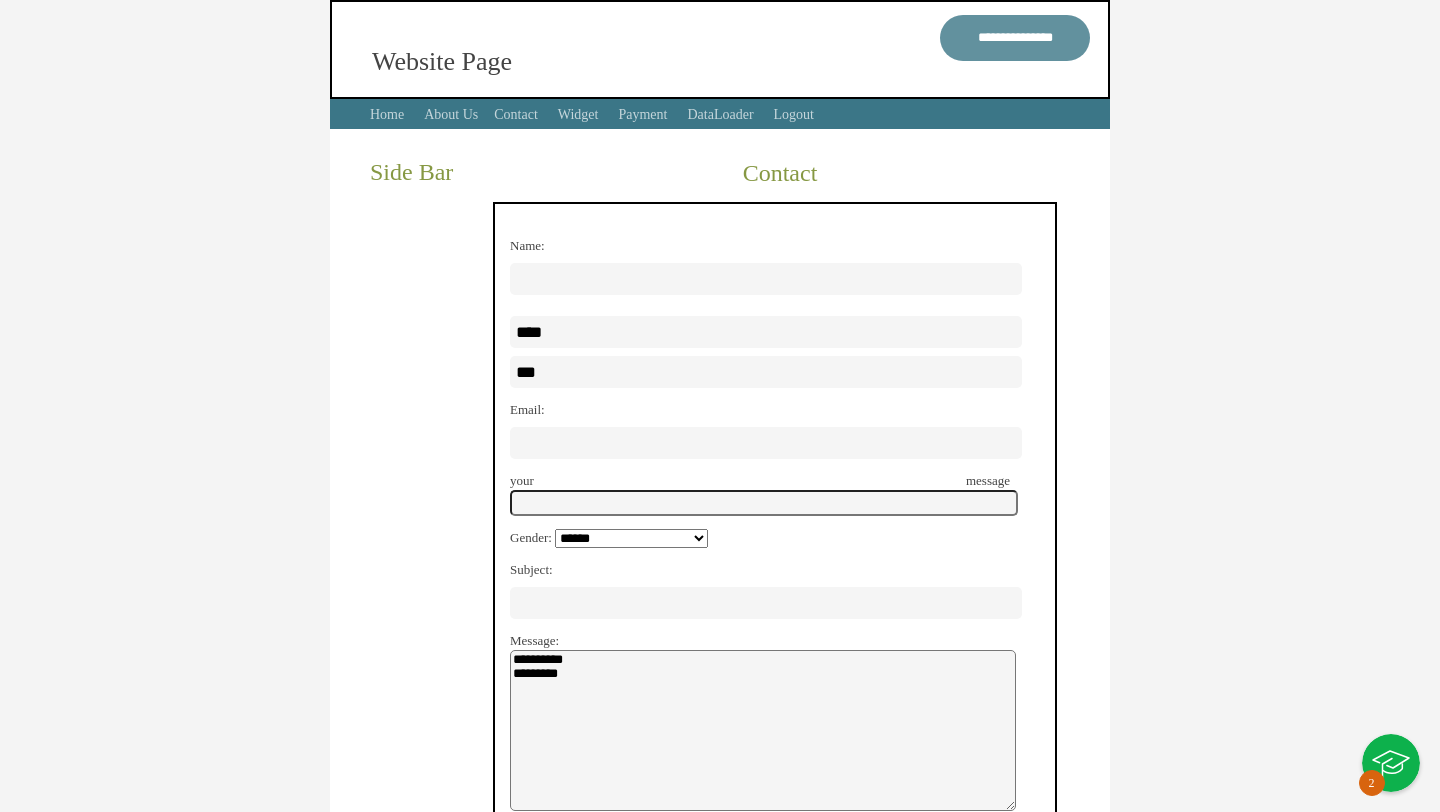 click on "**********" at bounding box center (760, 583) 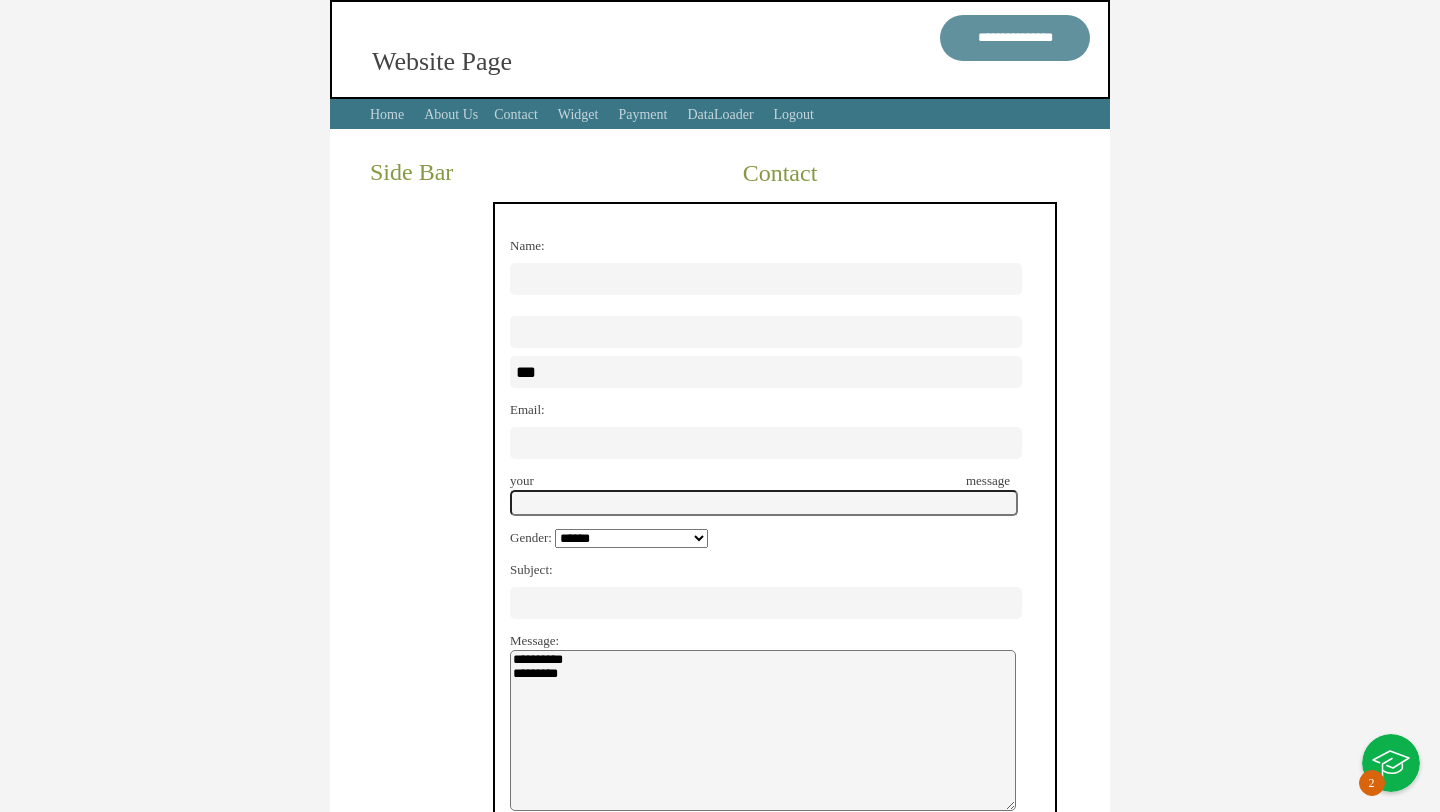 type 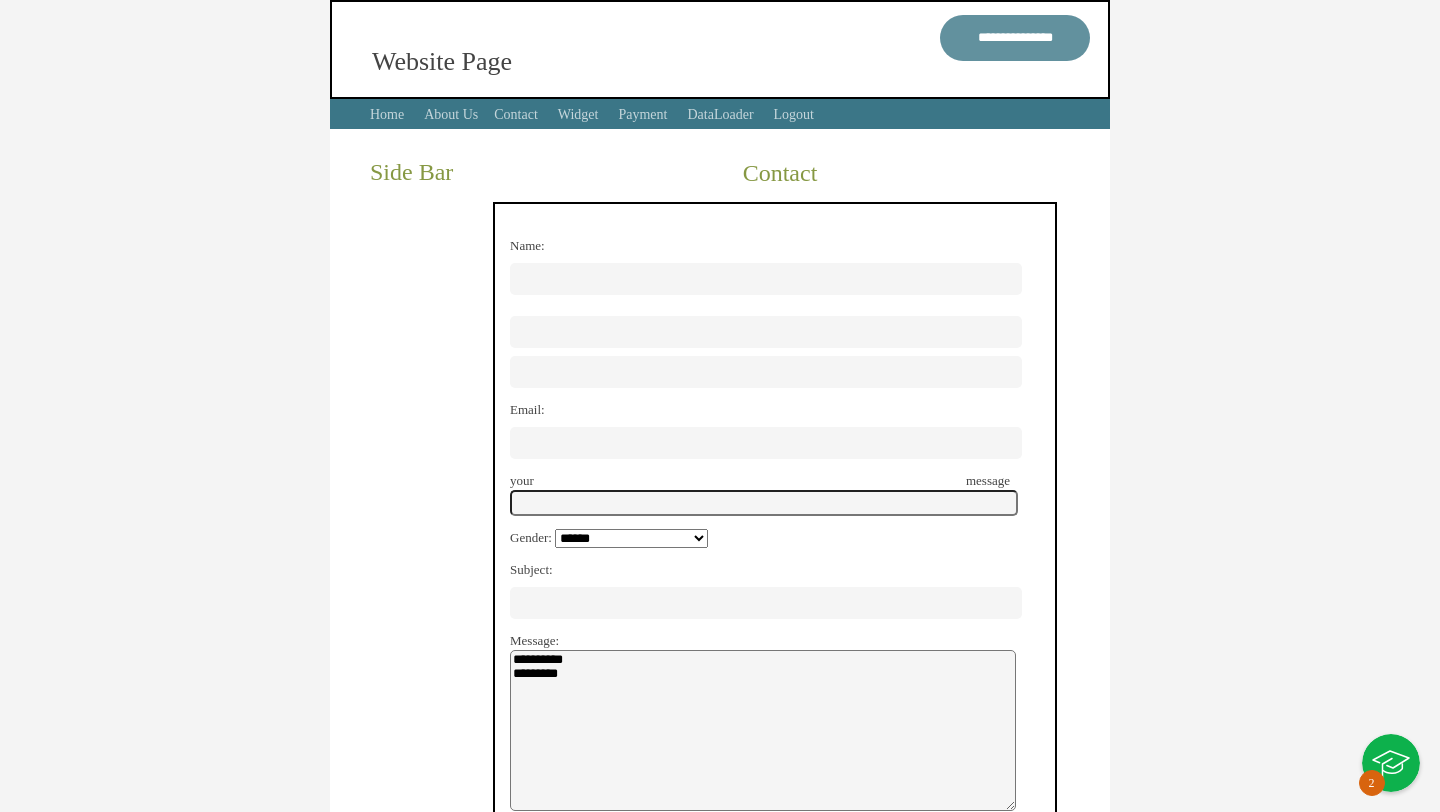 type 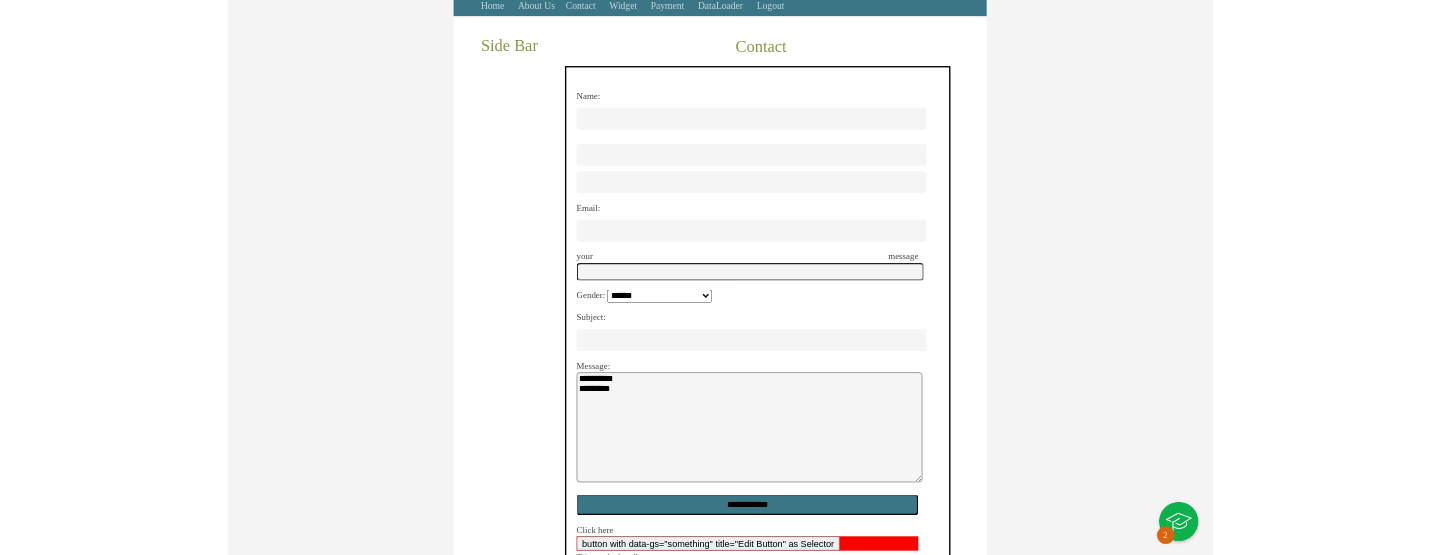 scroll, scrollTop: 0, scrollLeft: 0, axis: both 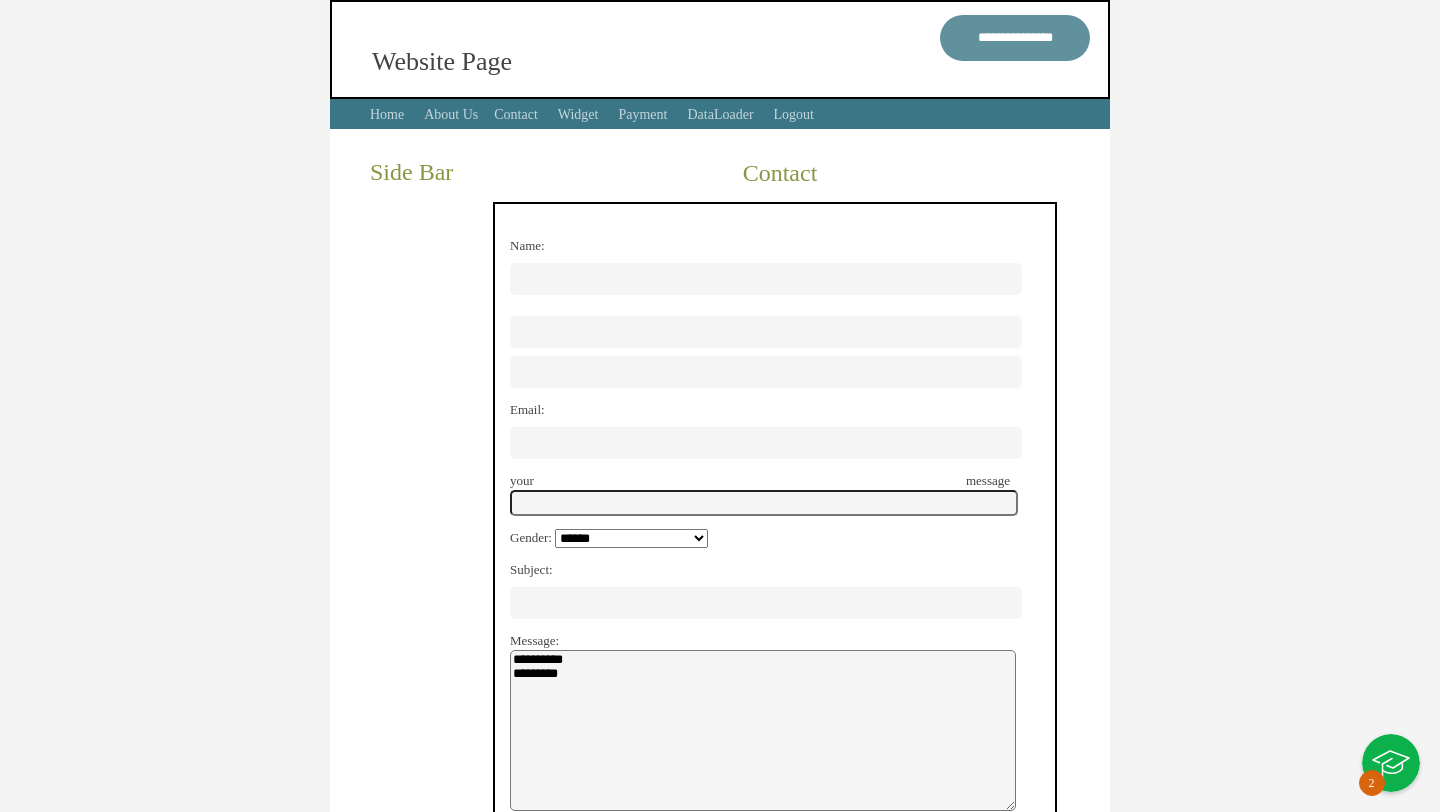 click on "**********" at bounding box center [720, 503] 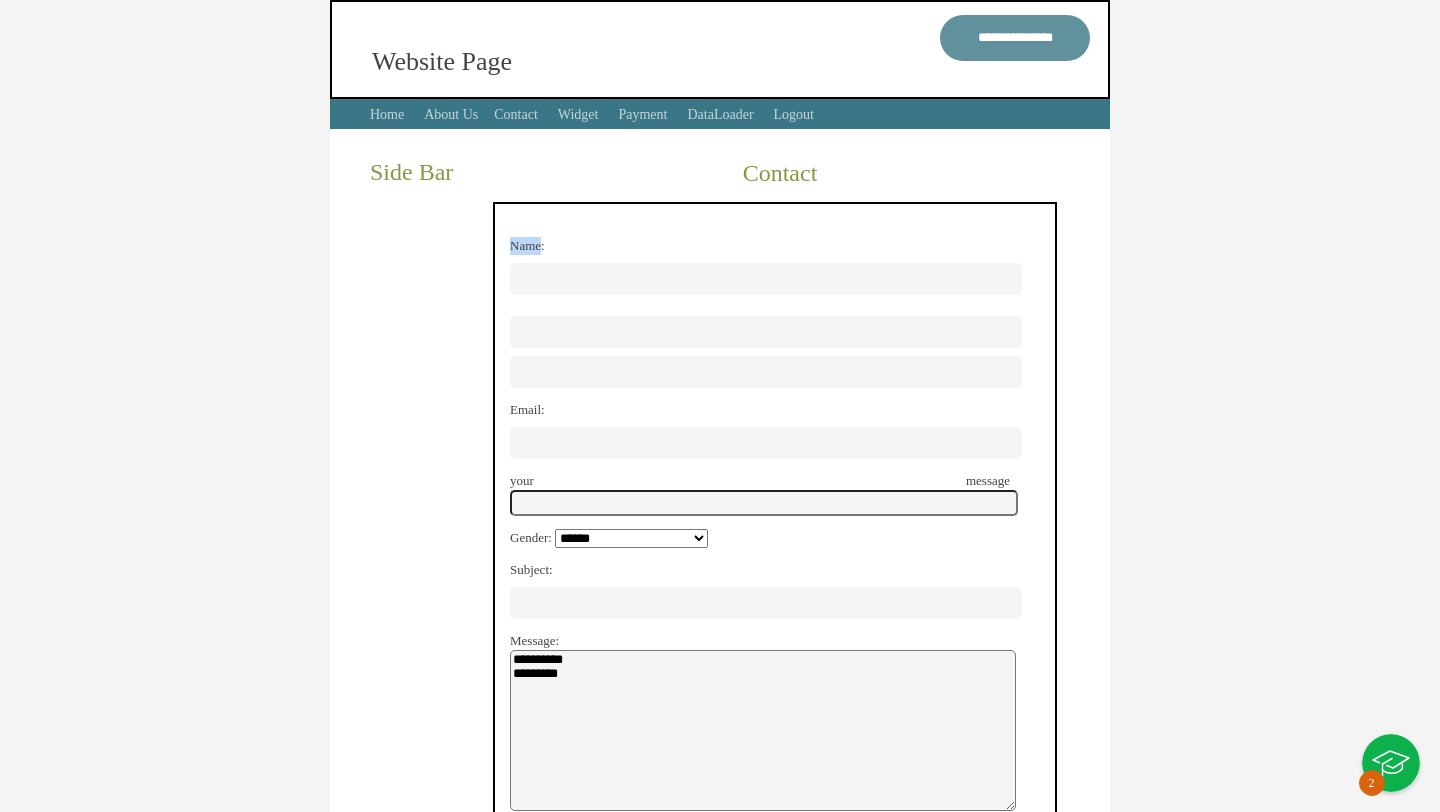 click on "**********" at bounding box center (795, 567) 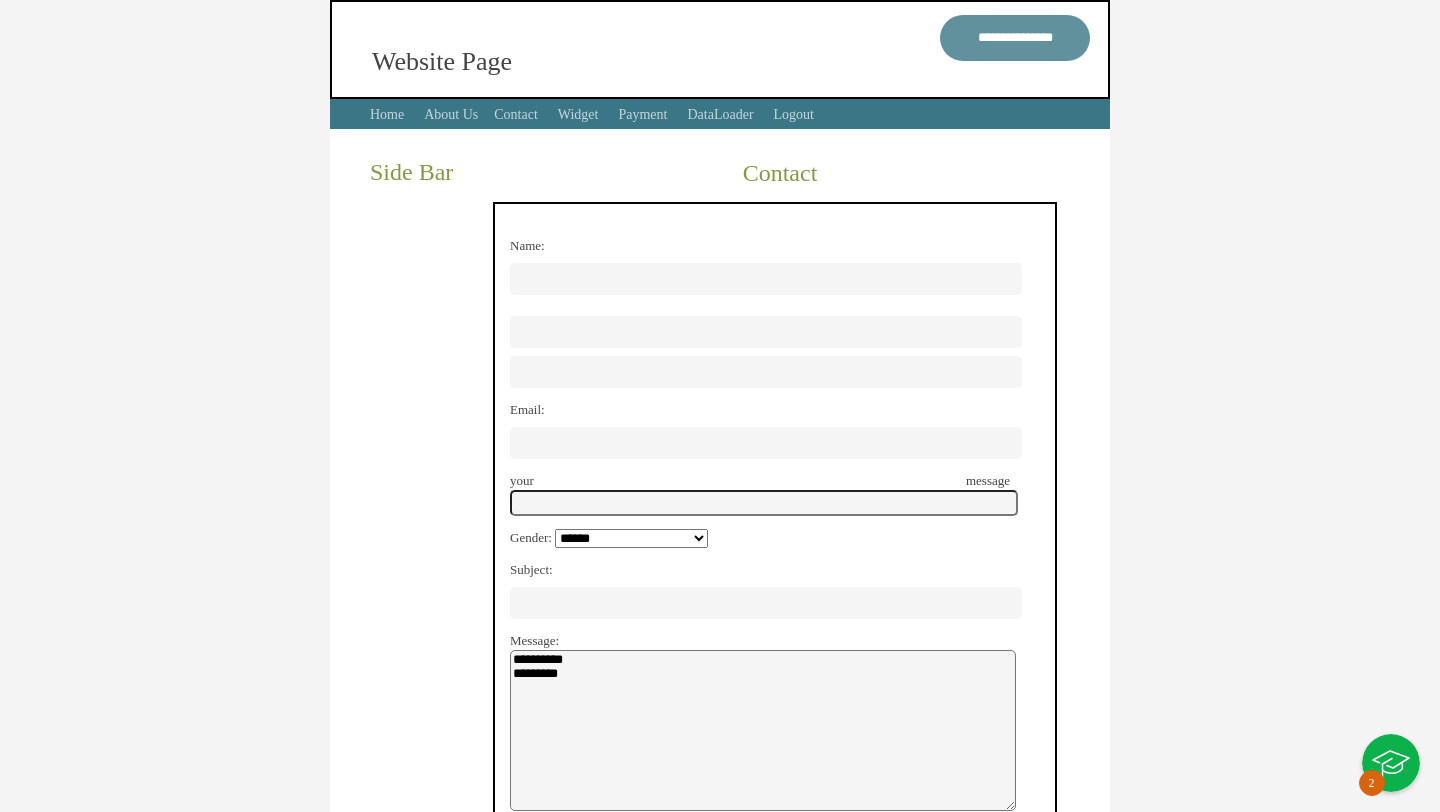 click on "**********" at bounding box center (720, 503) 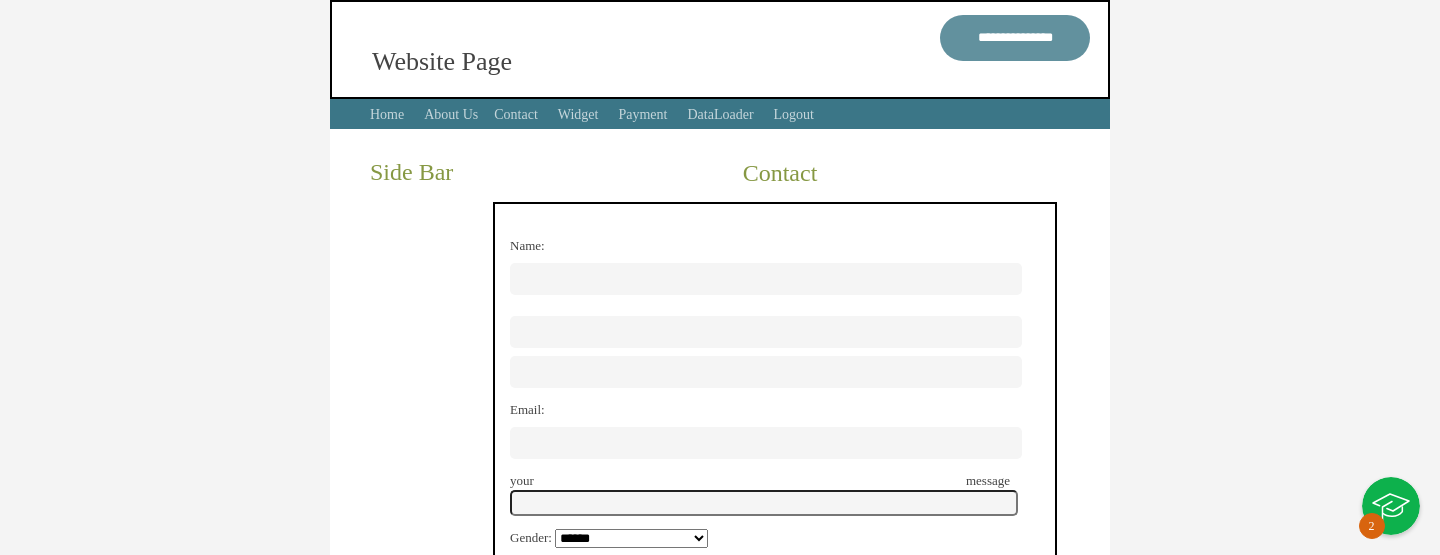 scroll, scrollTop: 452, scrollLeft: 0, axis: vertical 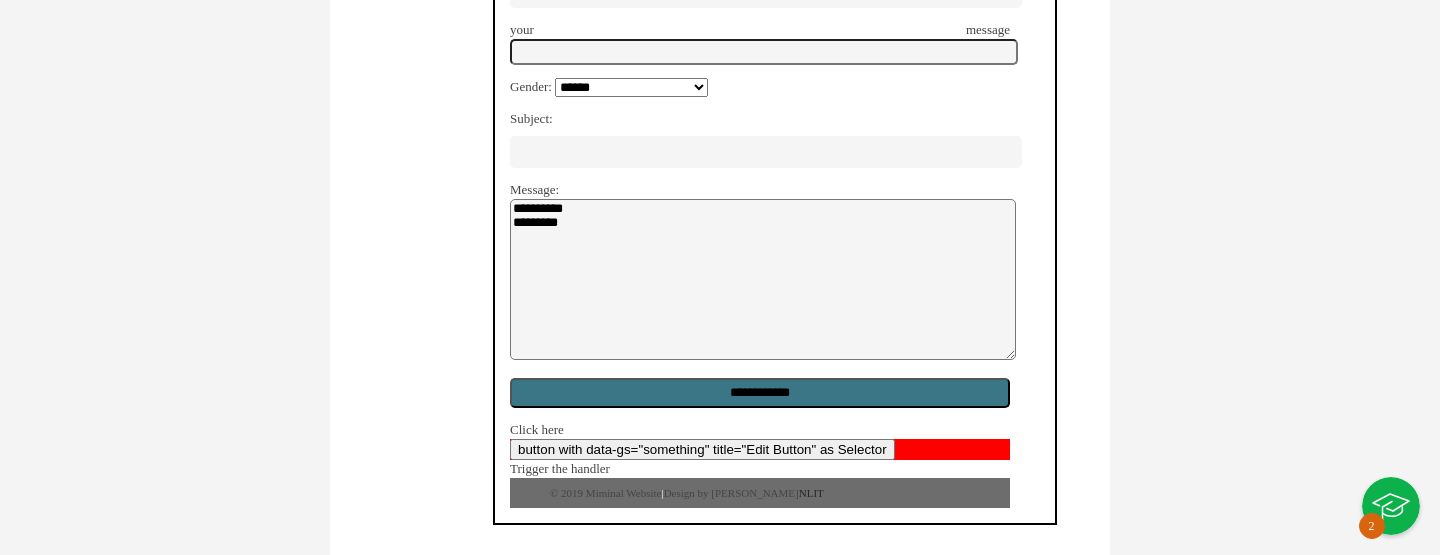 click on "Click here" at bounding box center [760, 430] 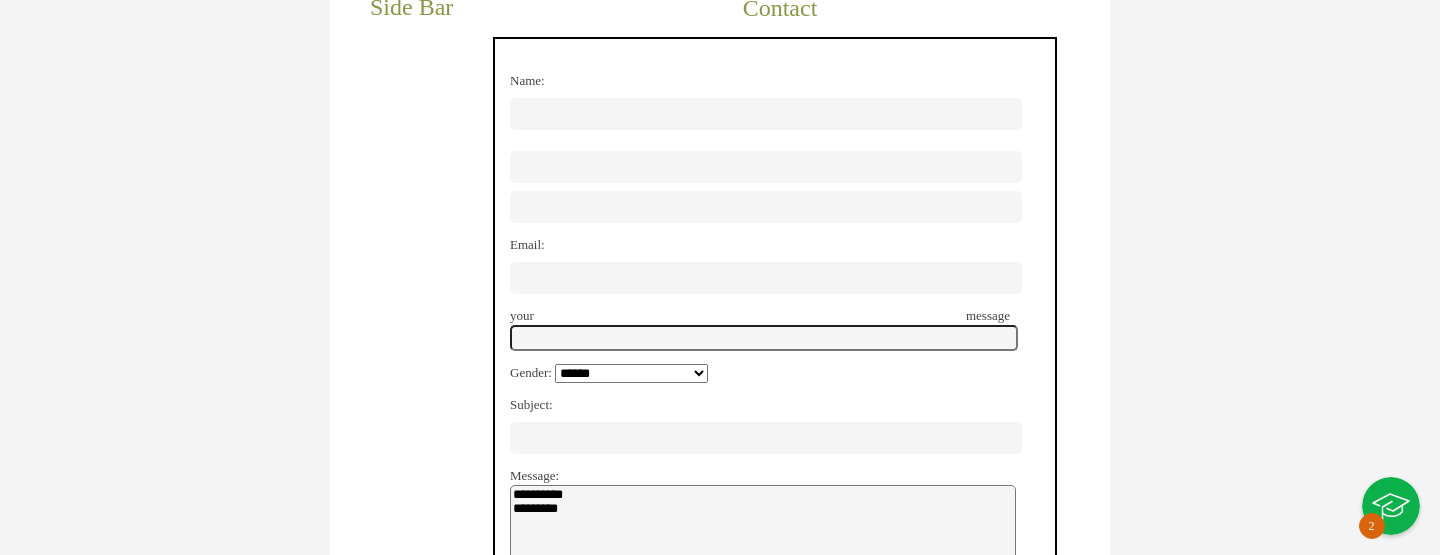 scroll, scrollTop: 0, scrollLeft: 0, axis: both 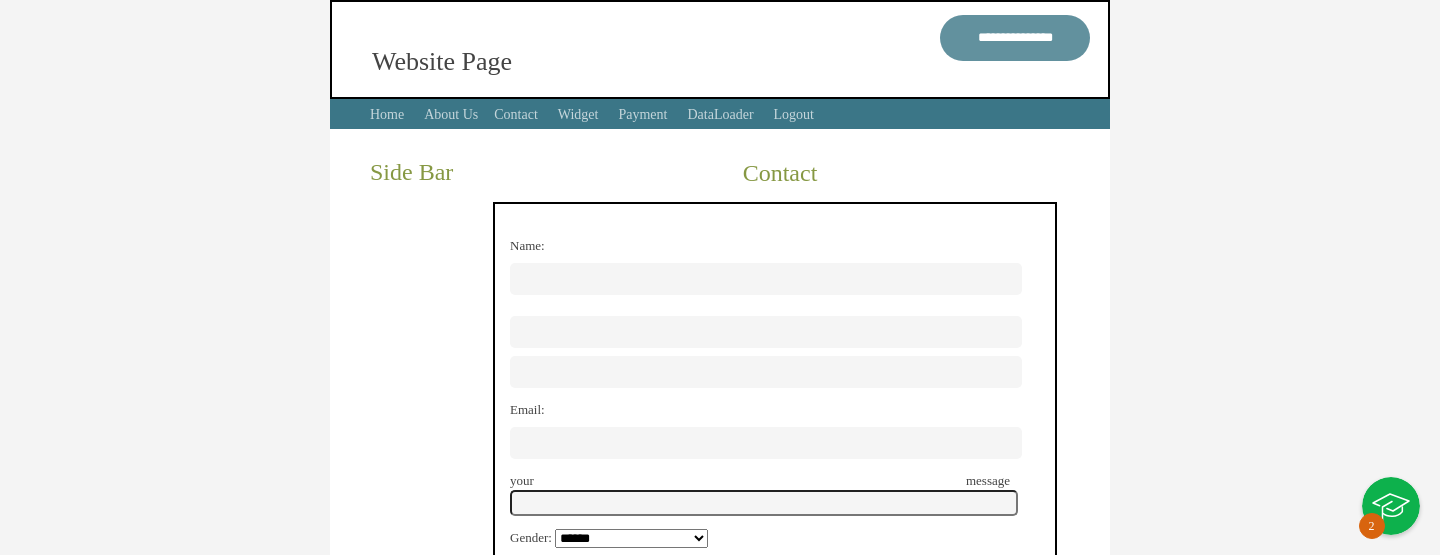 click at bounding box center [766, 279] 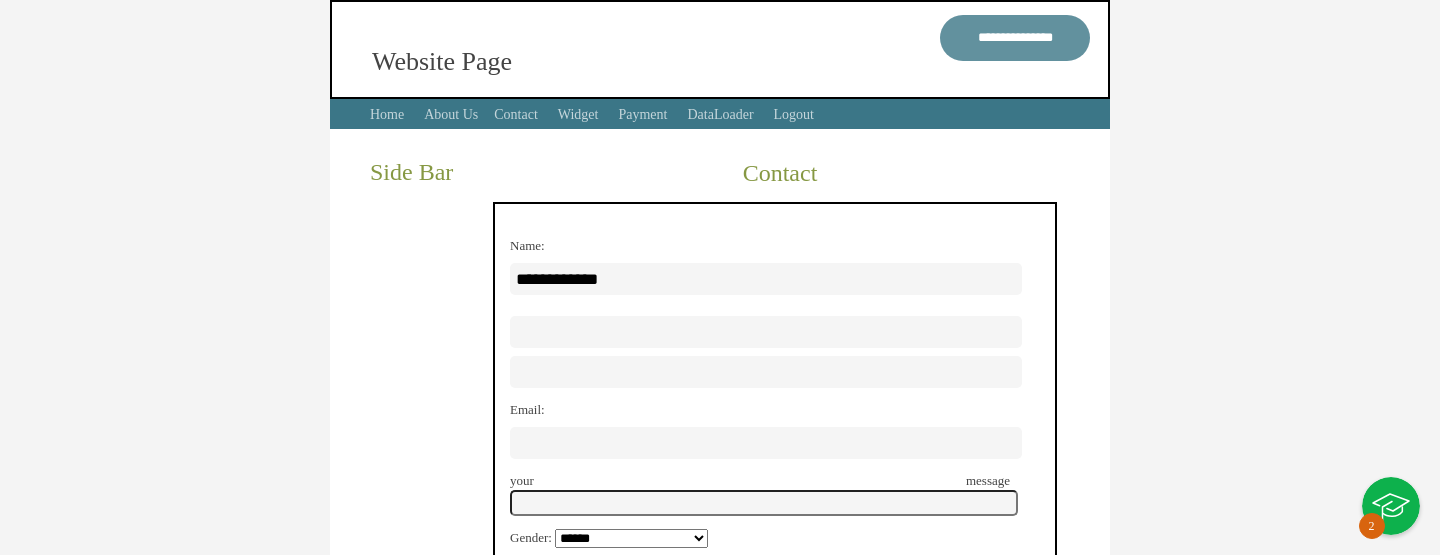 type on "**********" 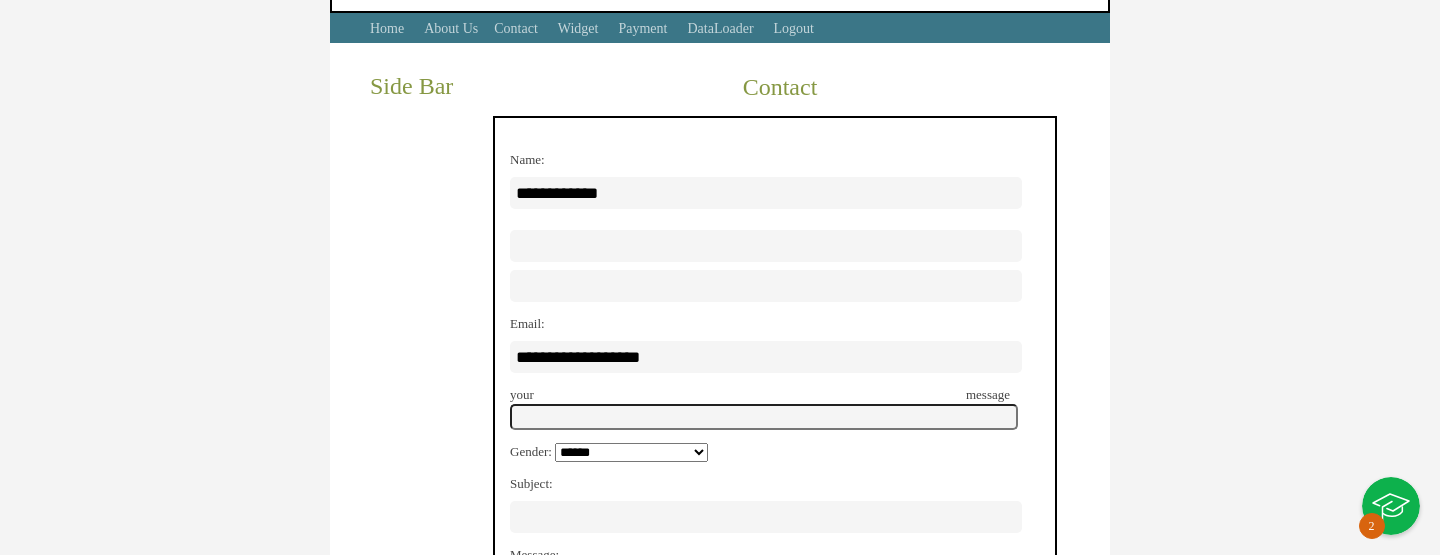 scroll, scrollTop: 103, scrollLeft: 0, axis: vertical 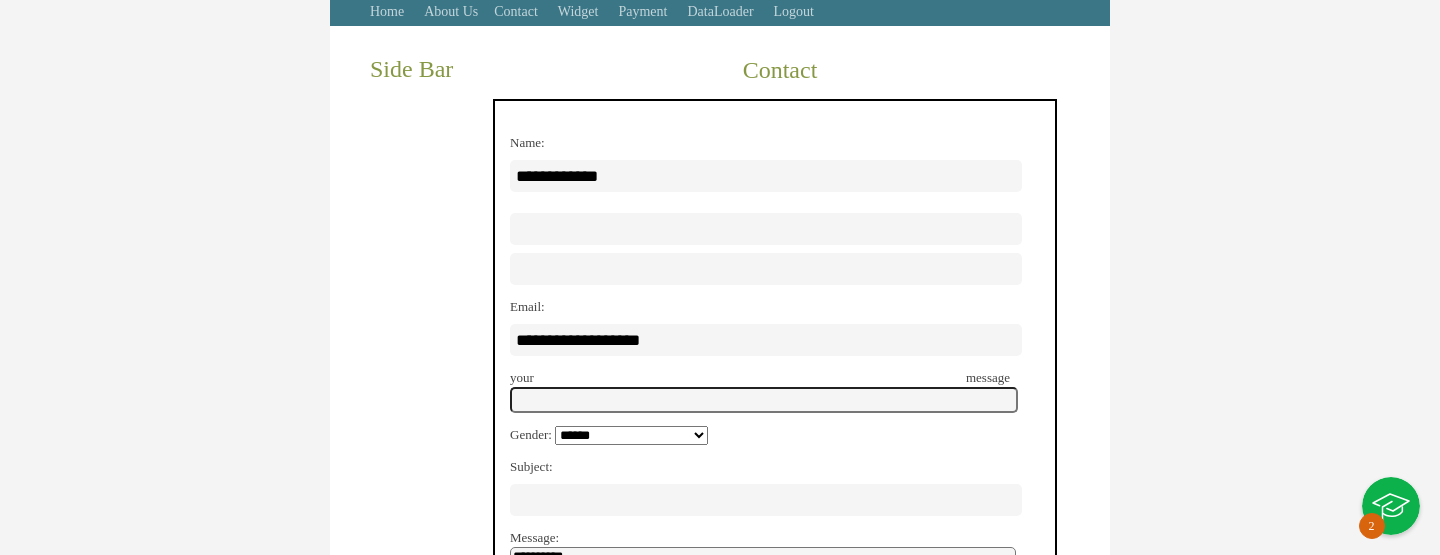 click on "**********" at bounding box center (631, 435) 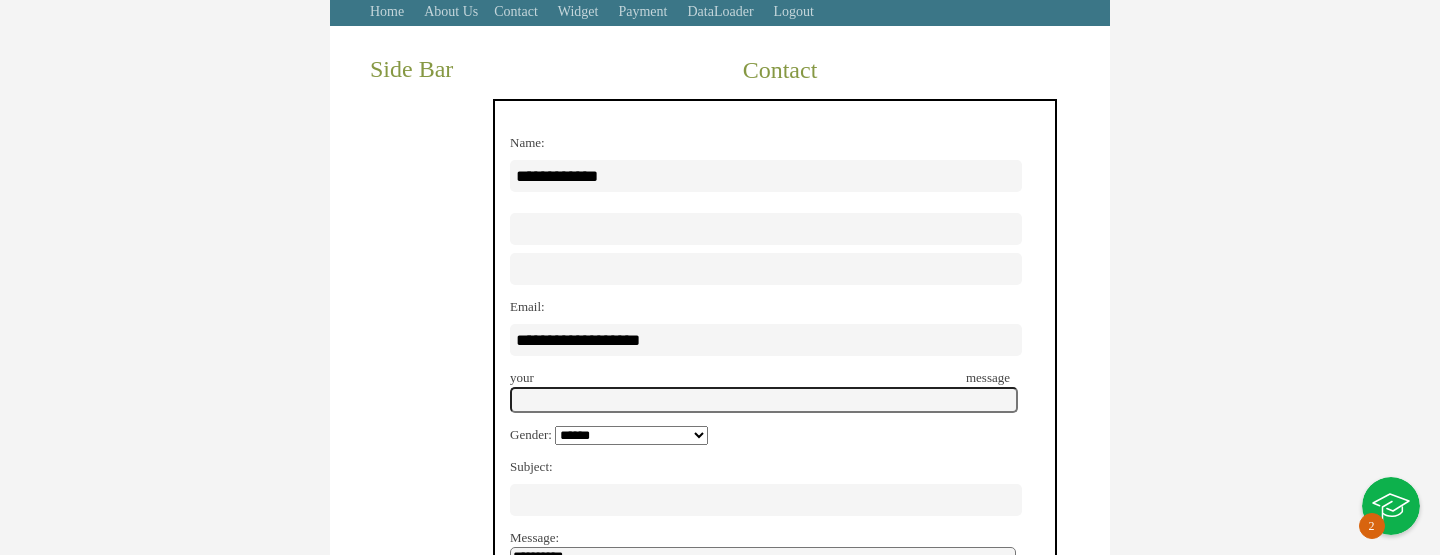 select on "****" 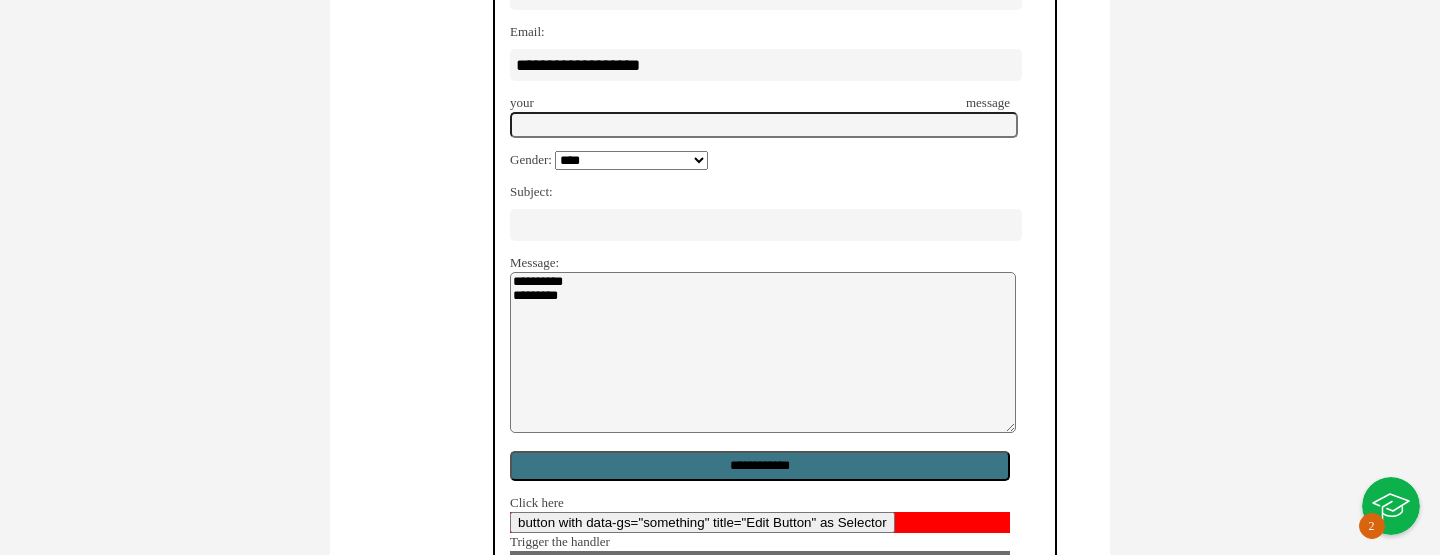scroll, scrollTop: 432, scrollLeft: 0, axis: vertical 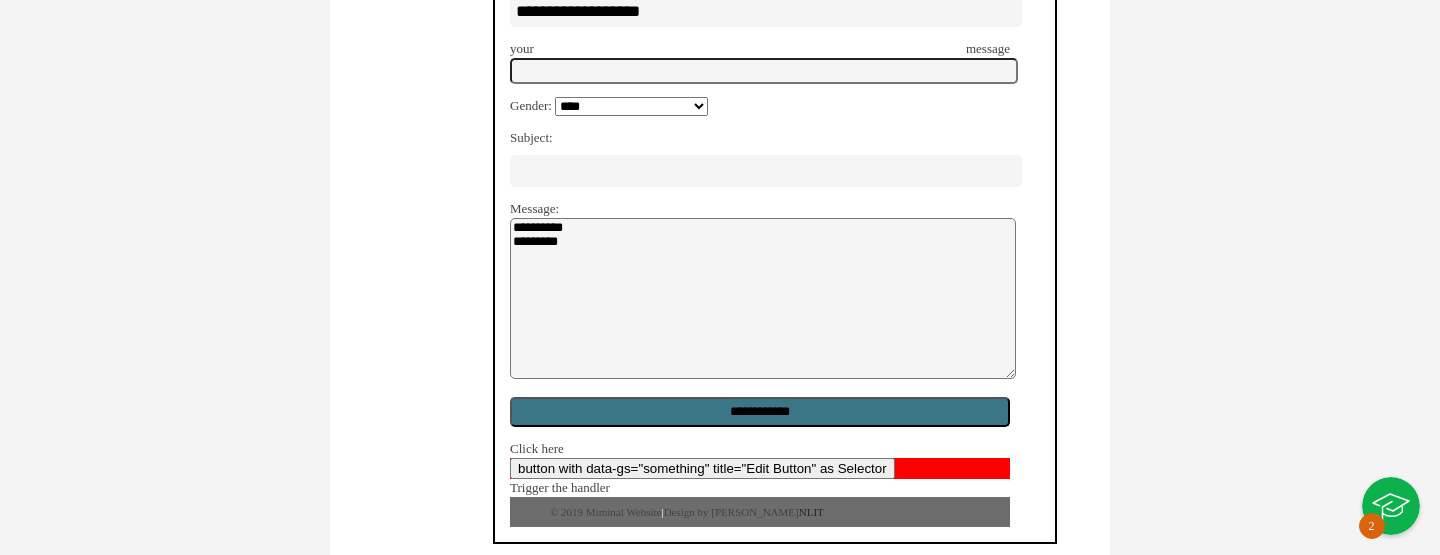 click on "**********" at bounding box center (760, 412) 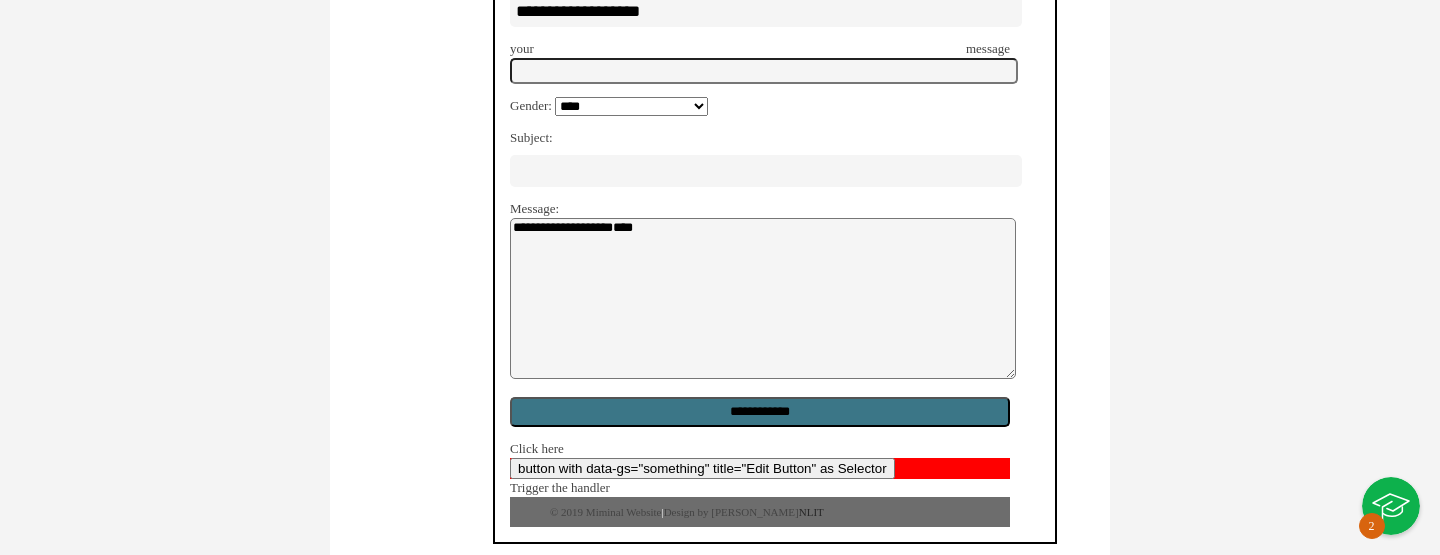 type on "****" 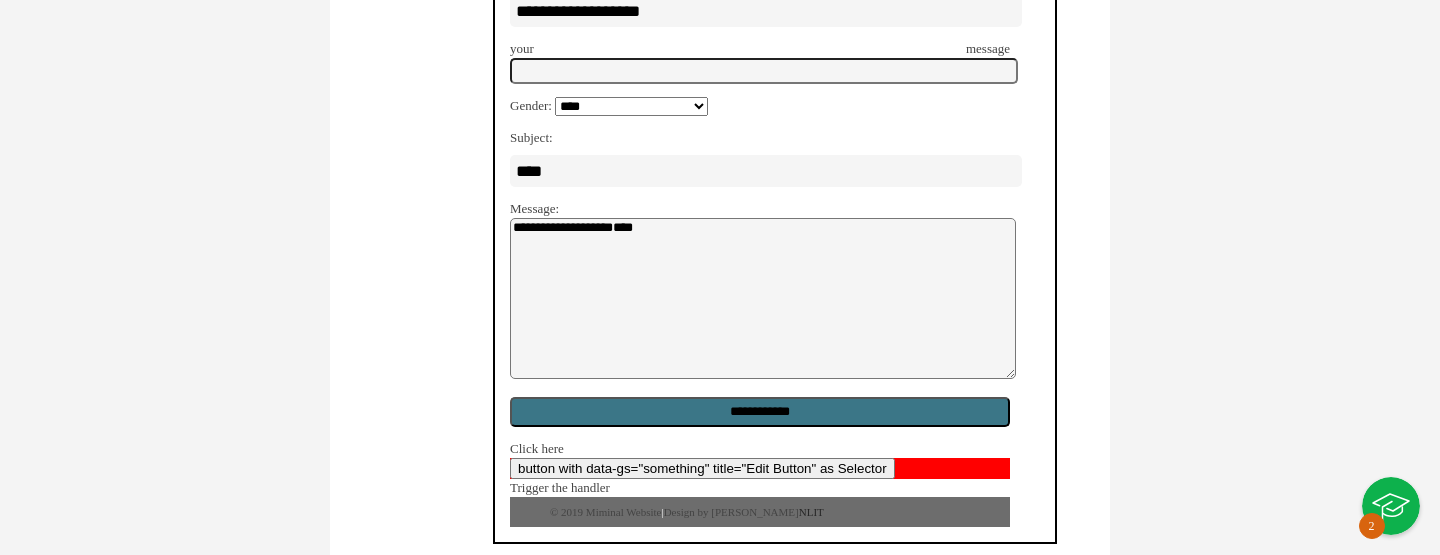 type on "****" 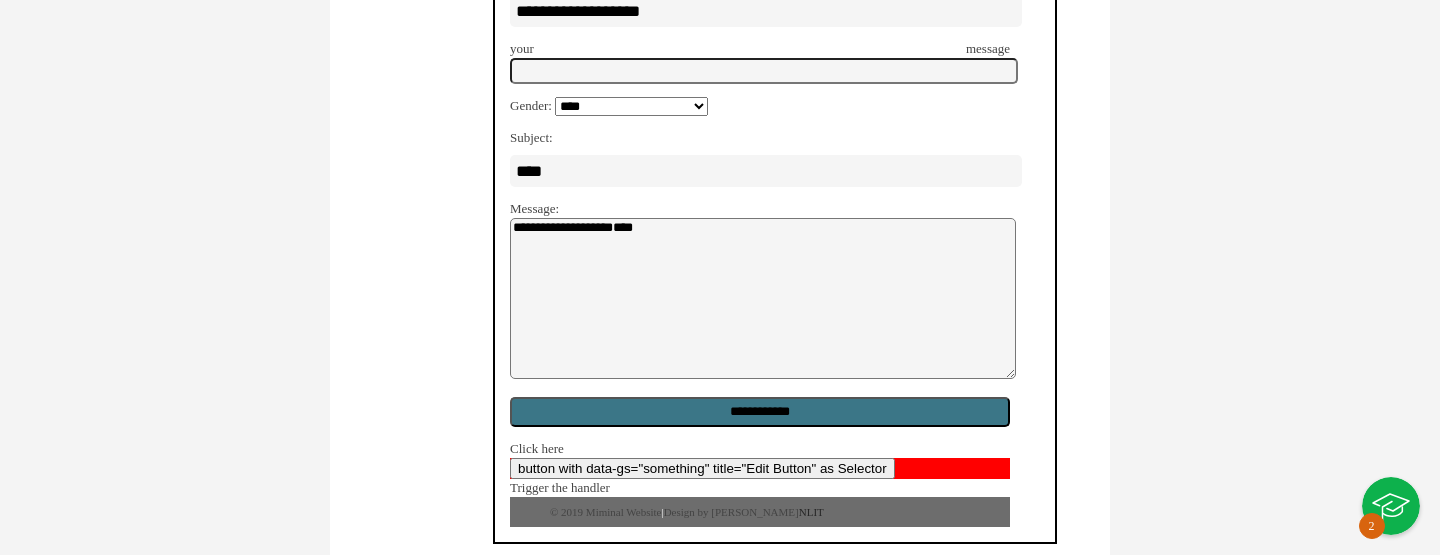 scroll, scrollTop: 452, scrollLeft: 0, axis: vertical 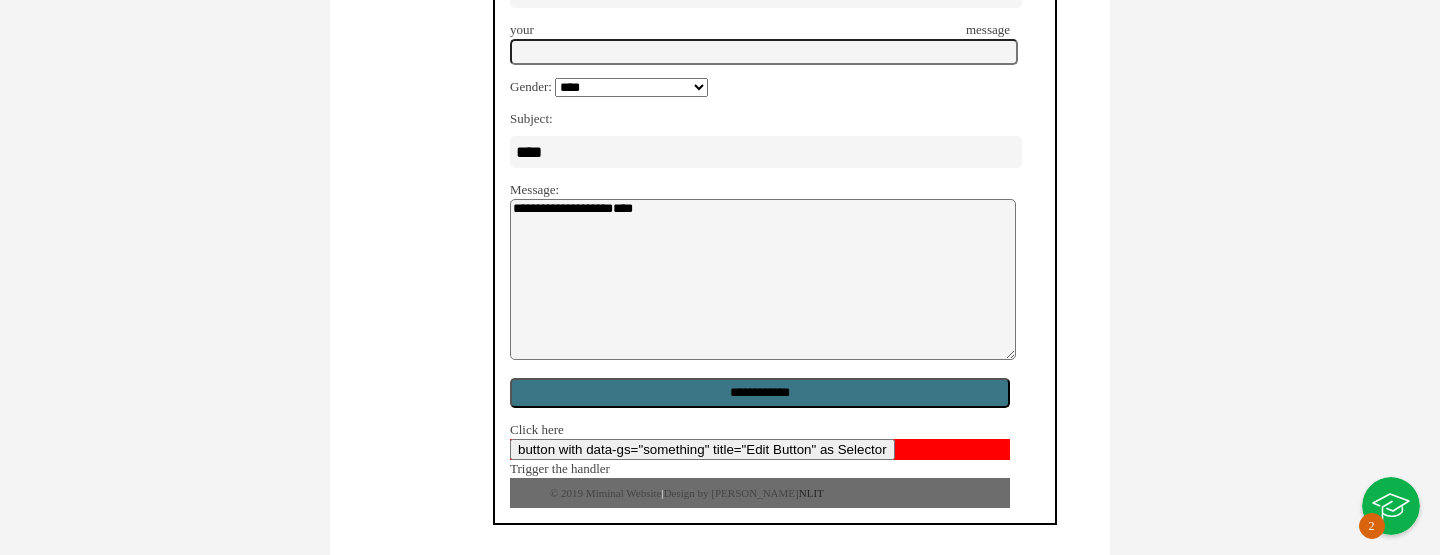 click on "**********" at bounding box center (760, 393) 